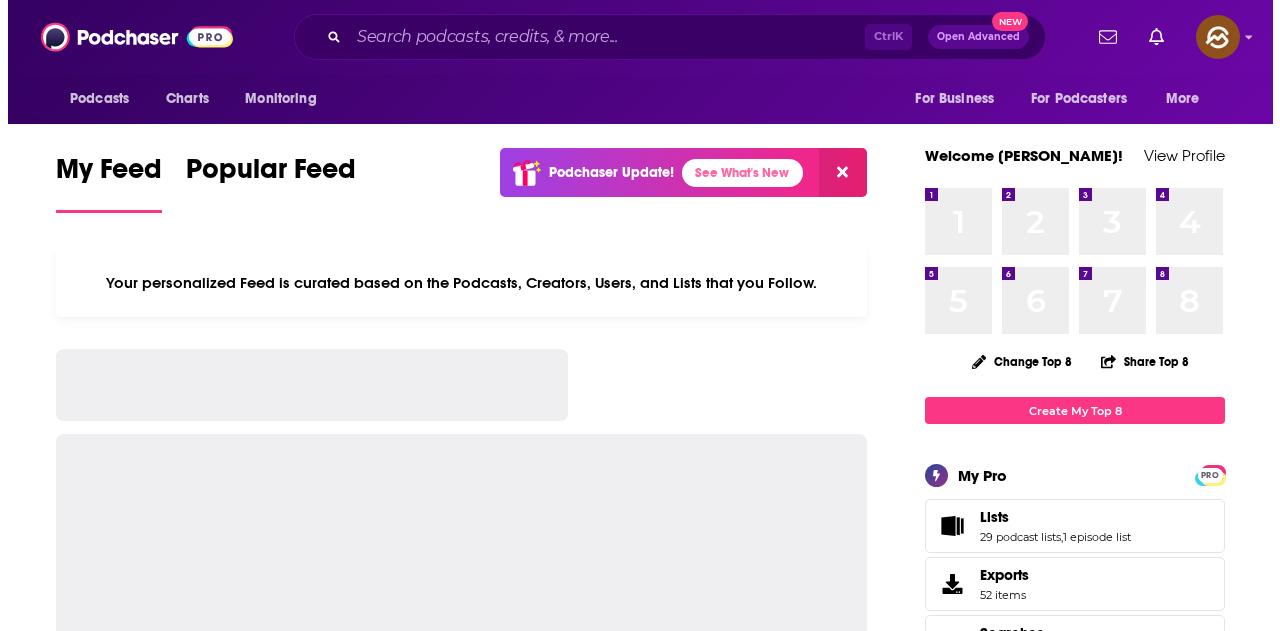 scroll, scrollTop: 0, scrollLeft: 0, axis: both 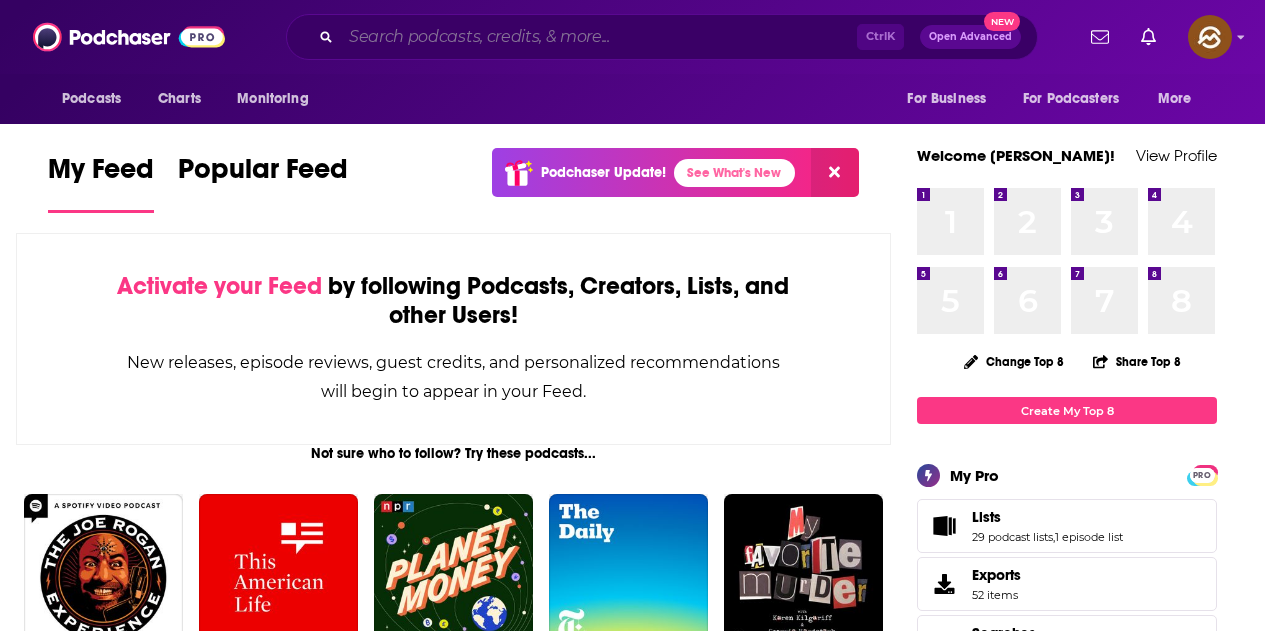 click at bounding box center [599, 37] 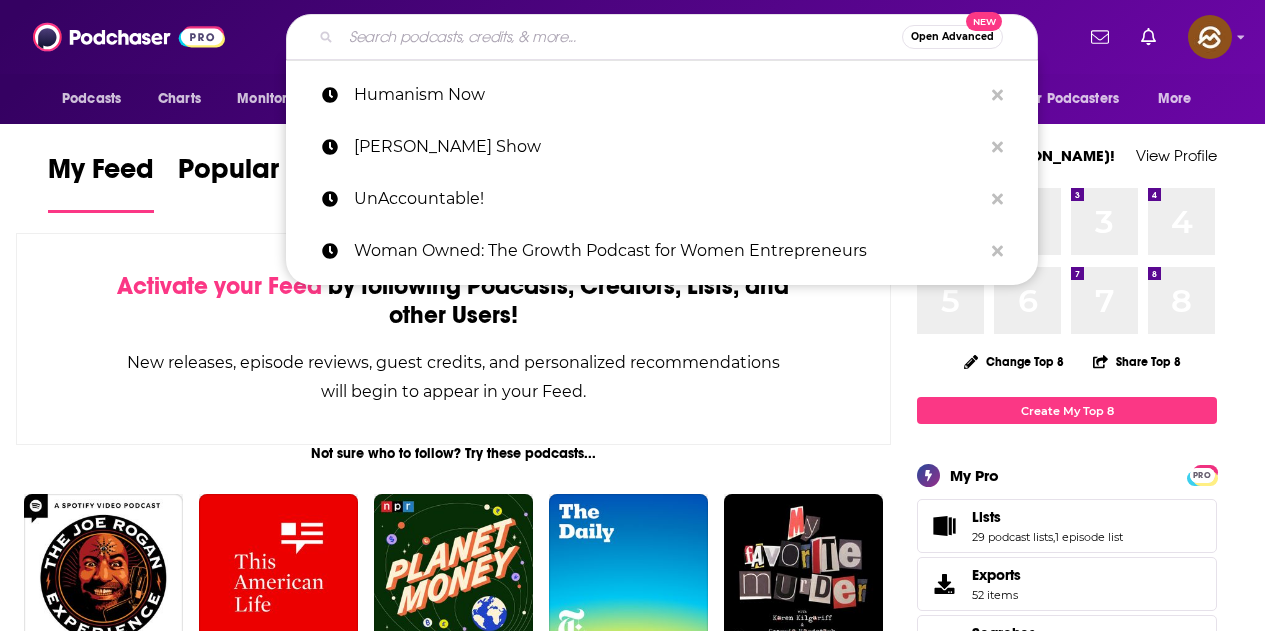 paste on "Truly Human Leadership" 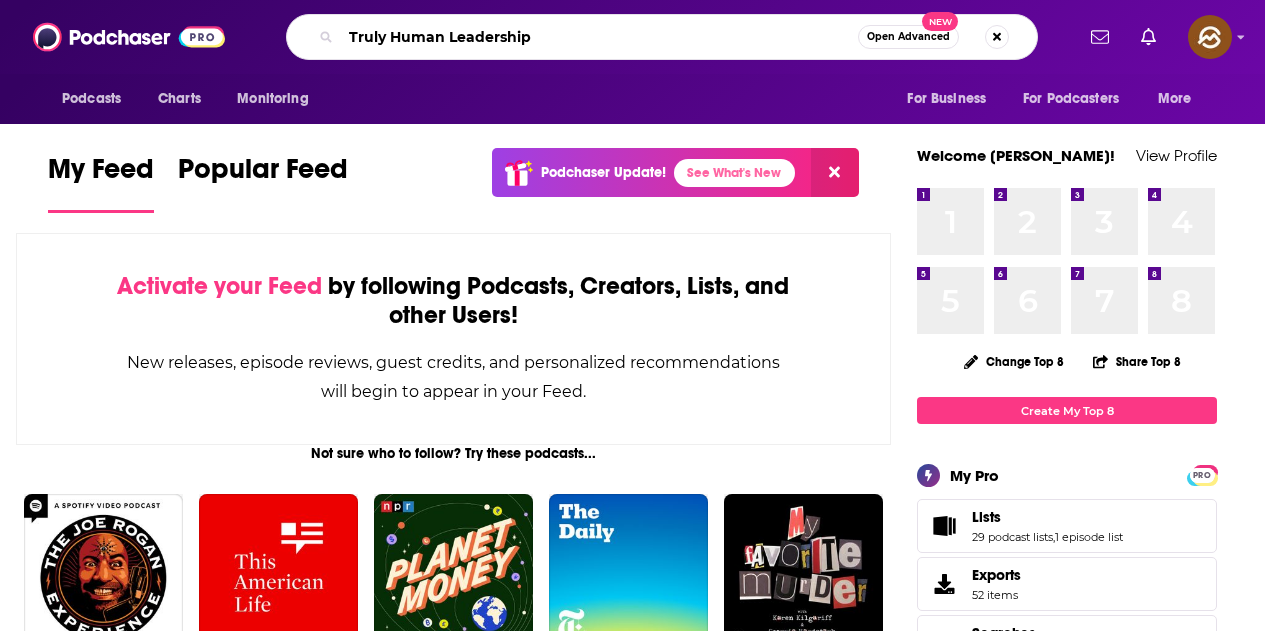 type on "Truly Human Leadership" 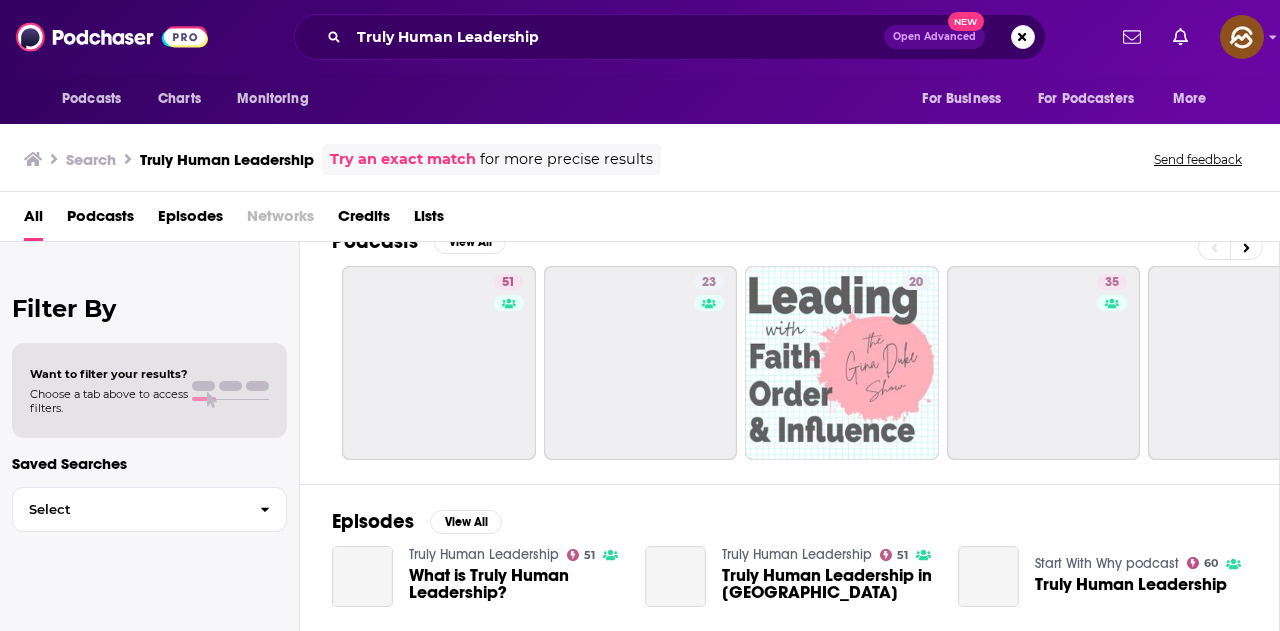 scroll, scrollTop: 0, scrollLeft: 0, axis: both 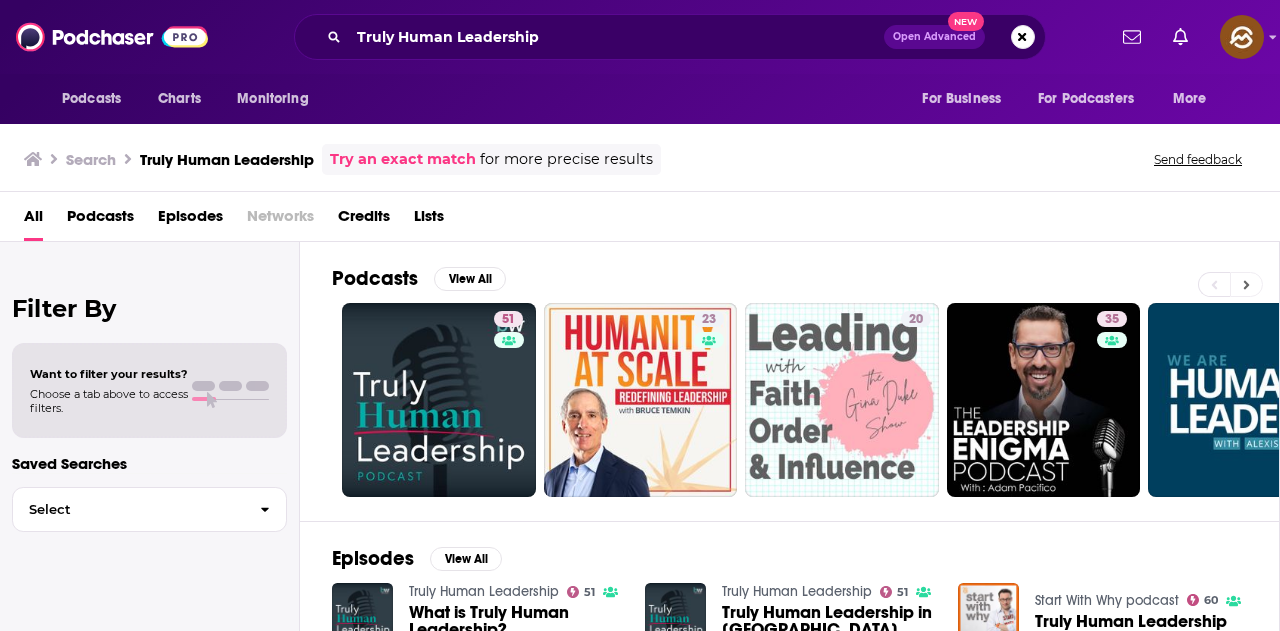 click at bounding box center (1246, 284) 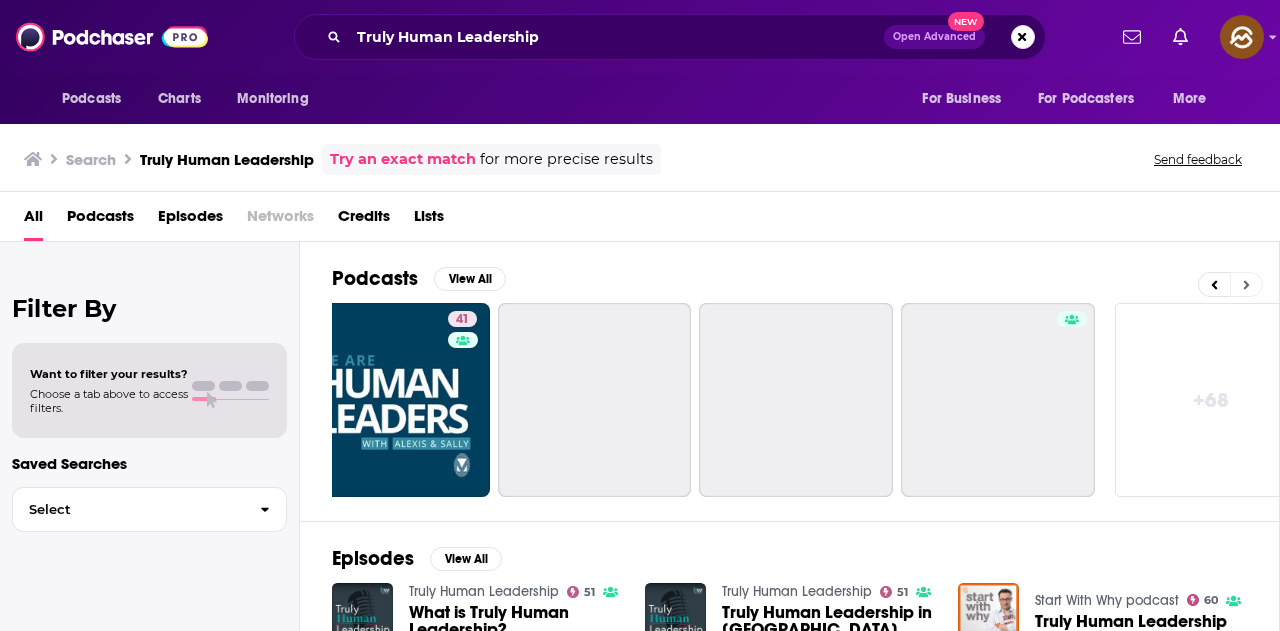 scroll, scrollTop: 0, scrollLeft: 889, axis: horizontal 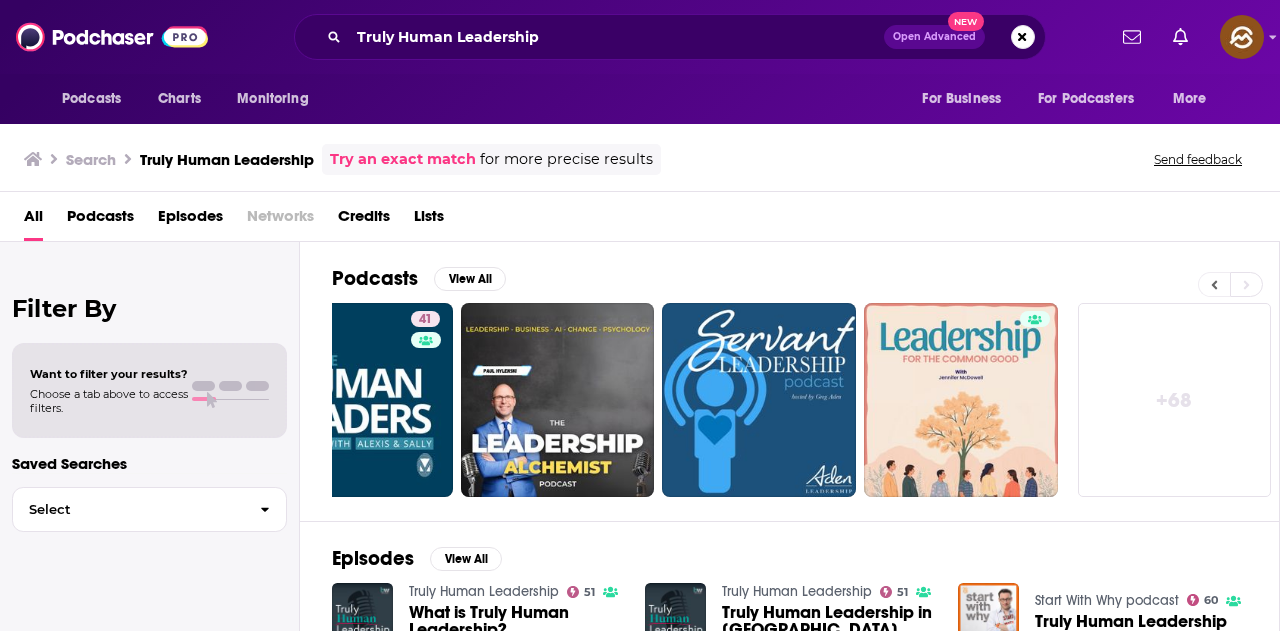 click 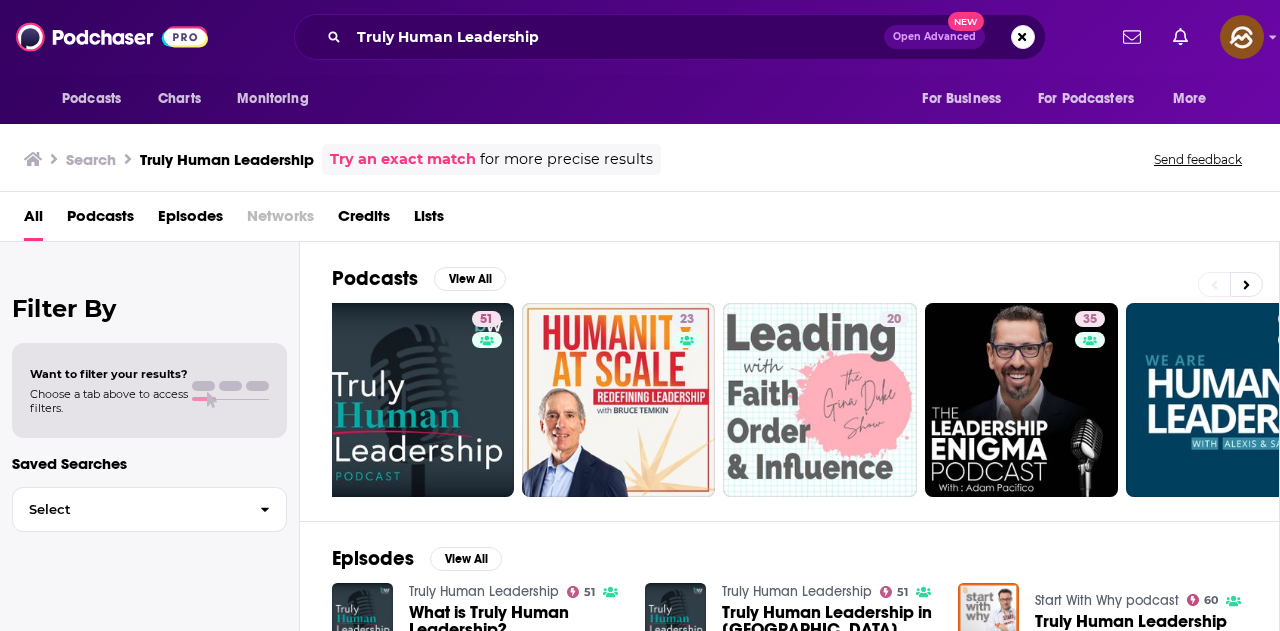 scroll, scrollTop: 0, scrollLeft: 0, axis: both 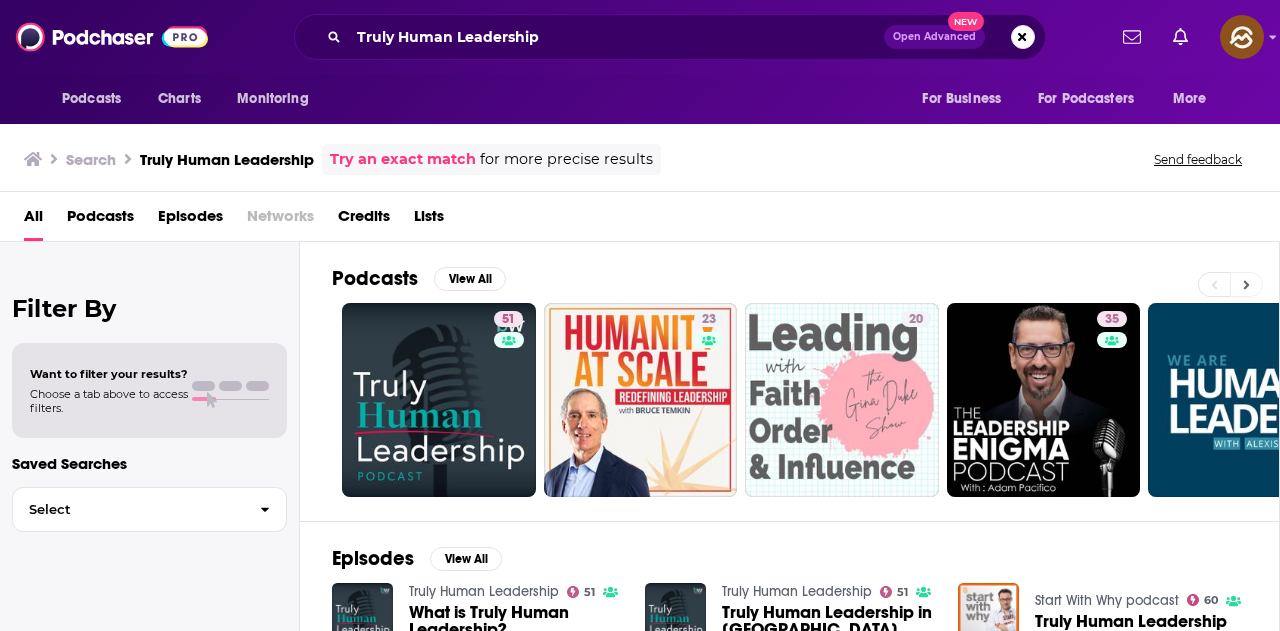 click at bounding box center [1246, 284] 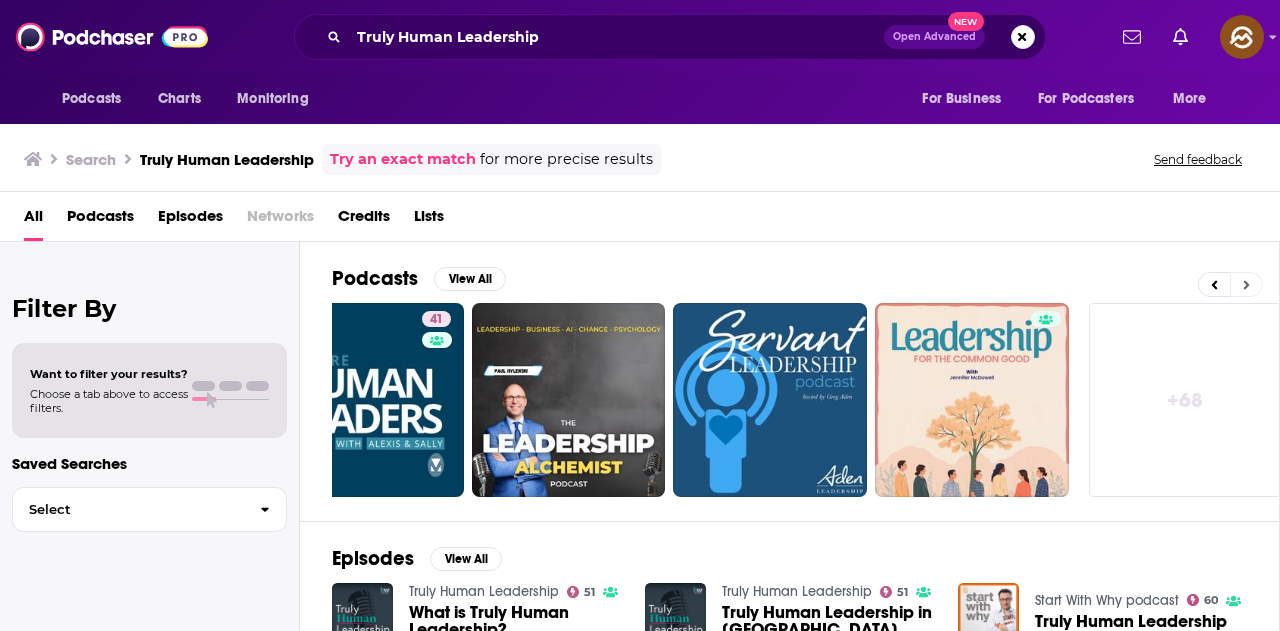 scroll, scrollTop: 0, scrollLeft: 889, axis: horizontal 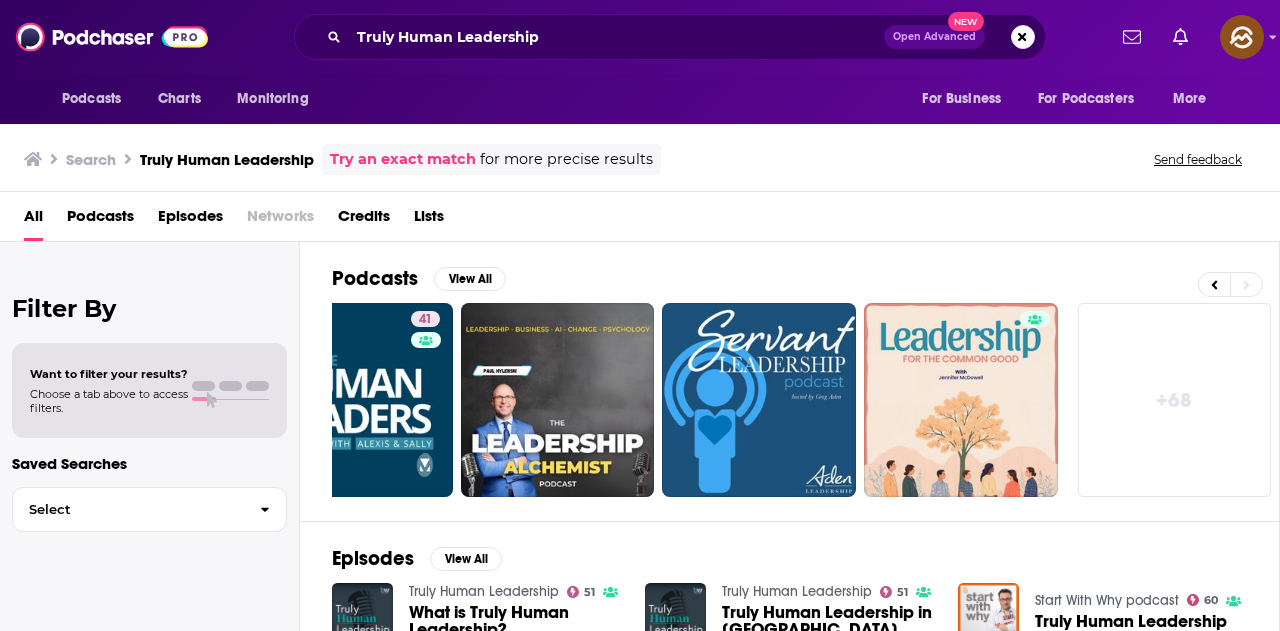 click on "+ 68" at bounding box center [1175, 400] 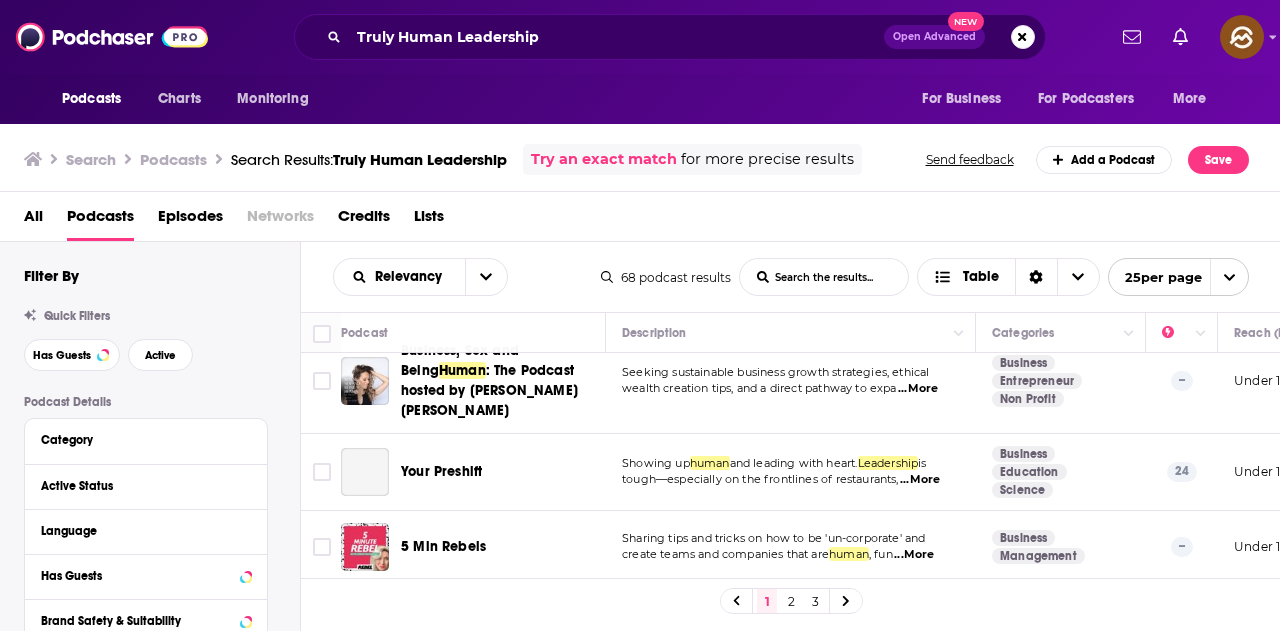 scroll, scrollTop: 1400, scrollLeft: 0, axis: vertical 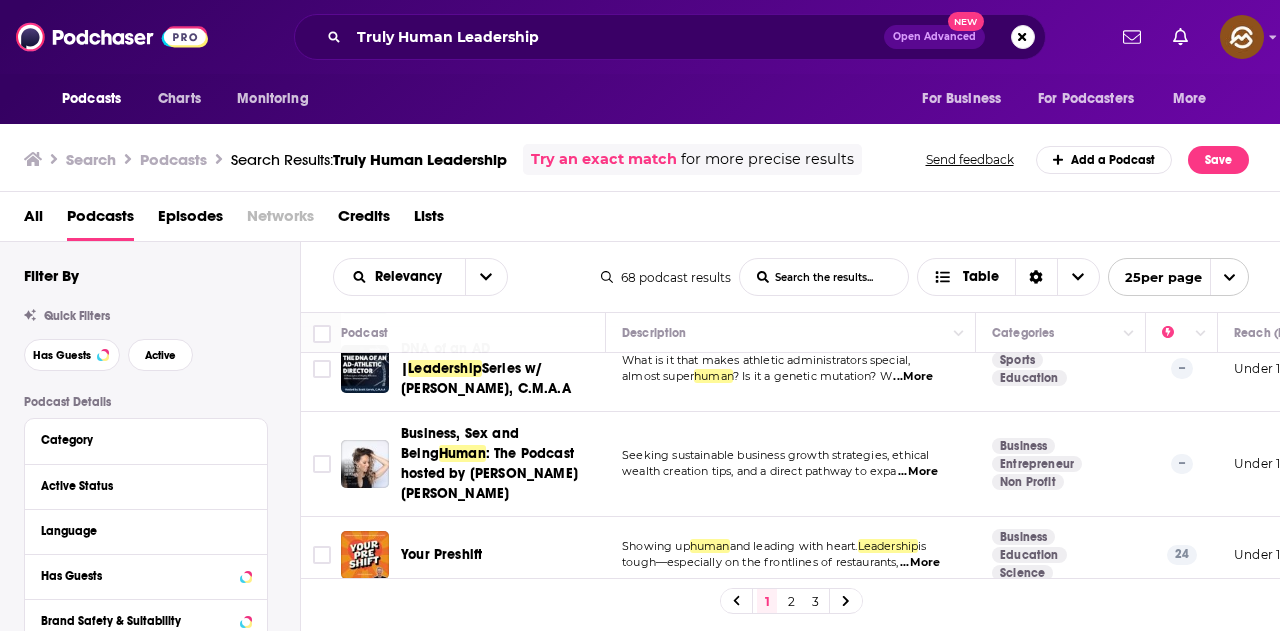 click on "...More" at bounding box center [920, 563] 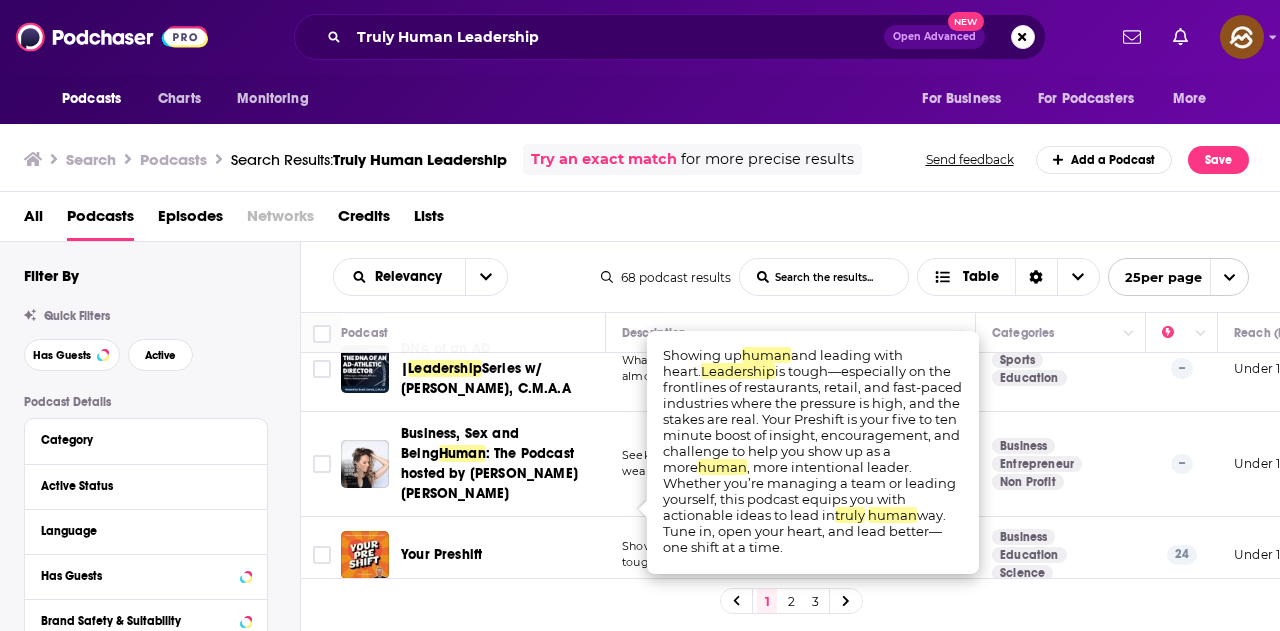 click on "Your Preshift" at bounding box center [505, 555] 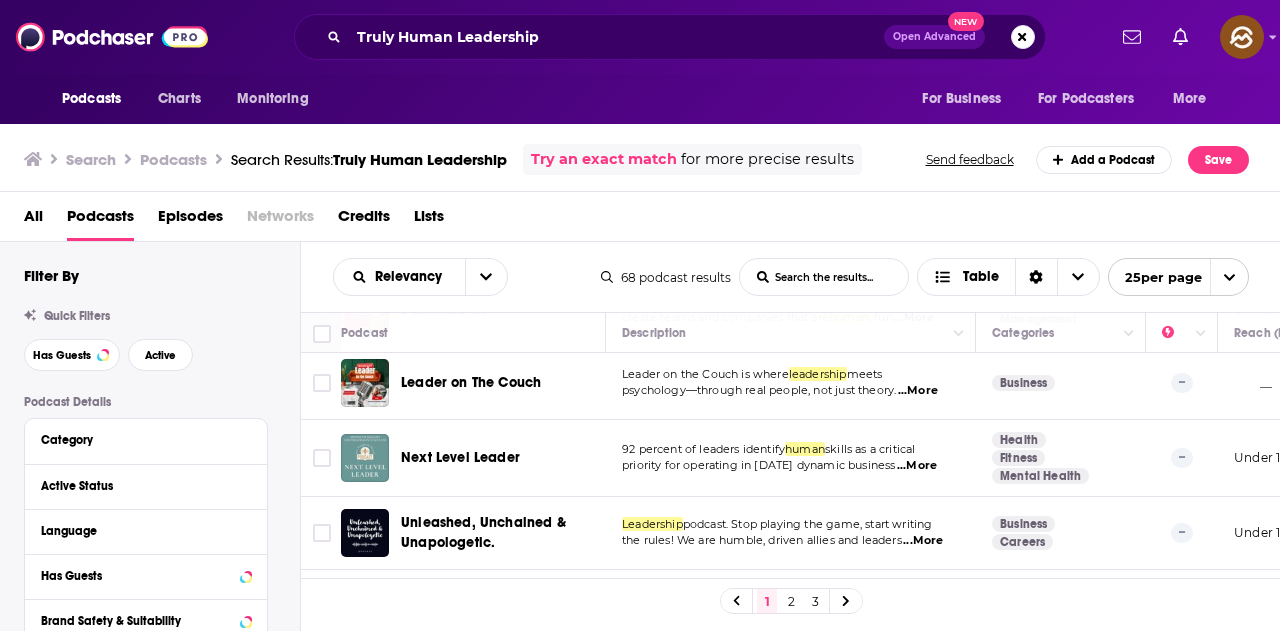 scroll, scrollTop: 1746, scrollLeft: 0, axis: vertical 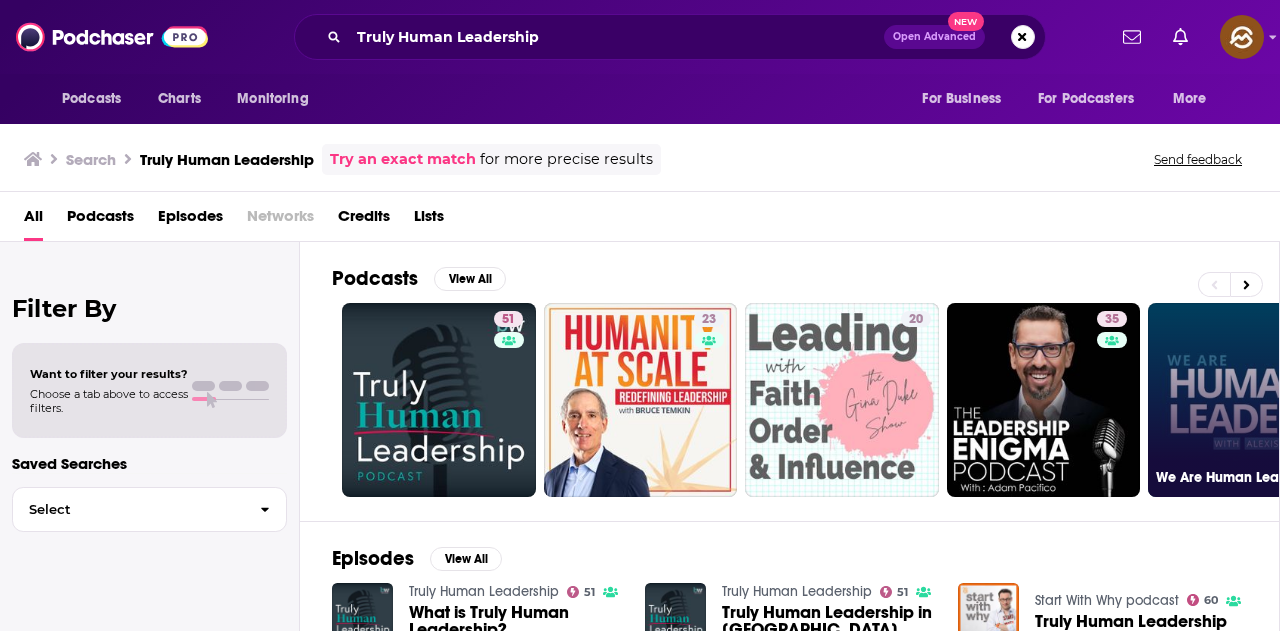 click on "41 We Are Human Leaders" at bounding box center (1245, 400) 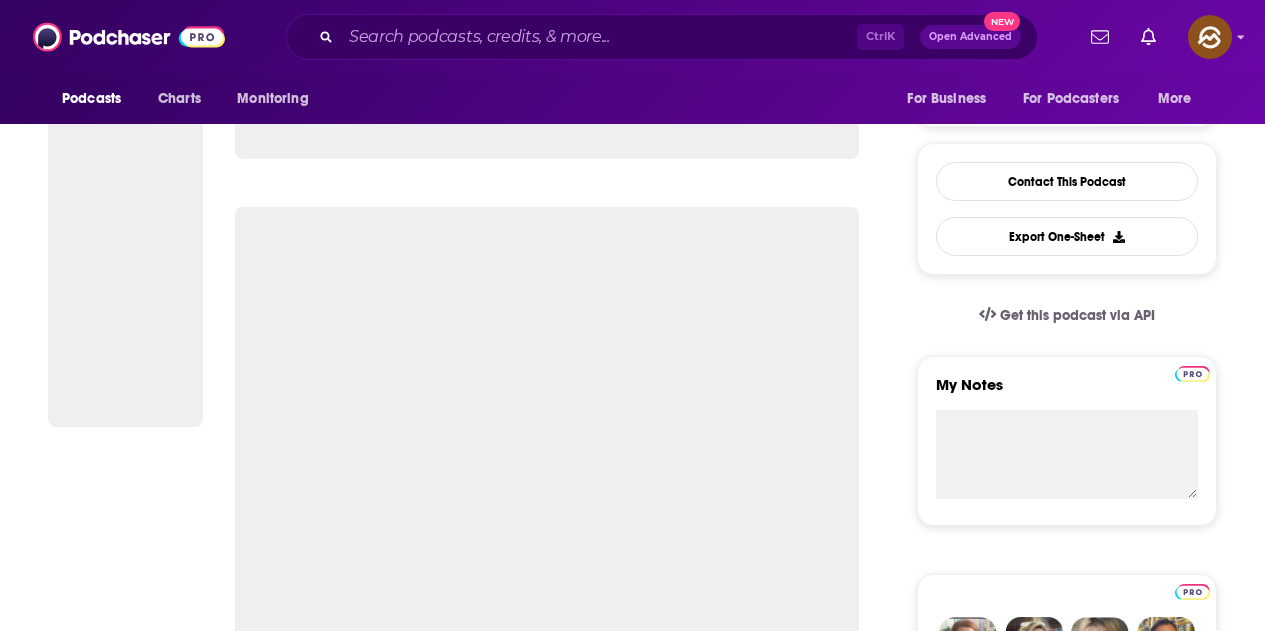scroll, scrollTop: 0, scrollLeft: 0, axis: both 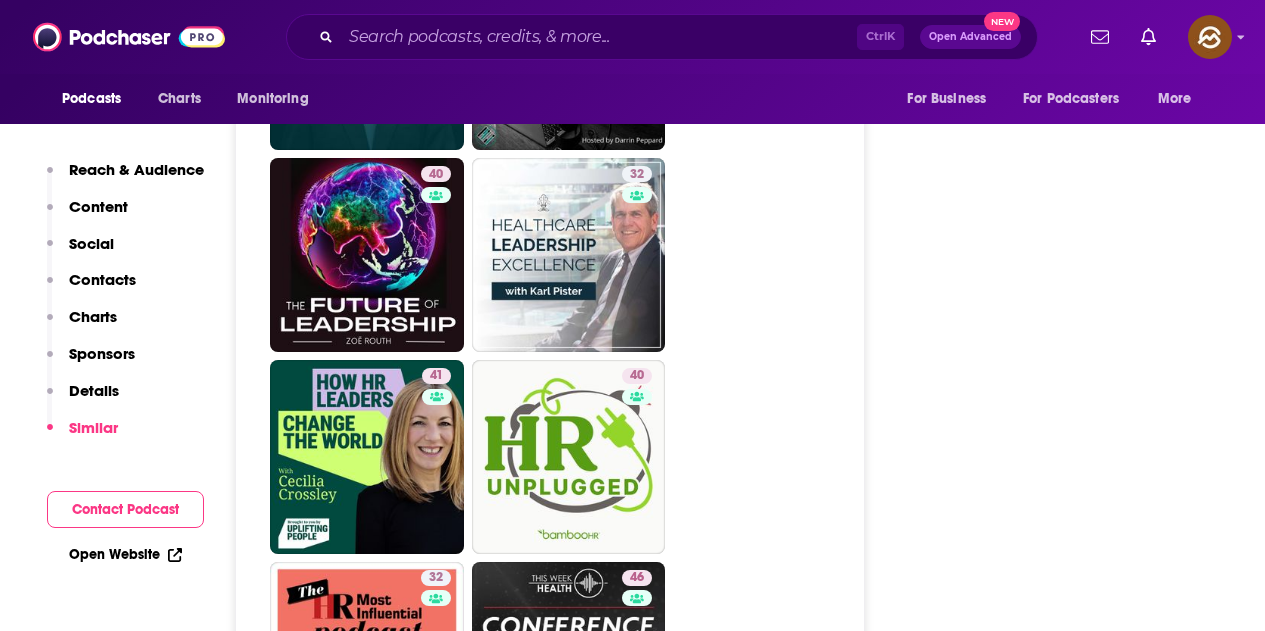 click on "37 39 40 32 41 40 32 46 7 29 44 31 43 43 38 3 51 4 40 25 39 46" at bounding box center (561, 1162) 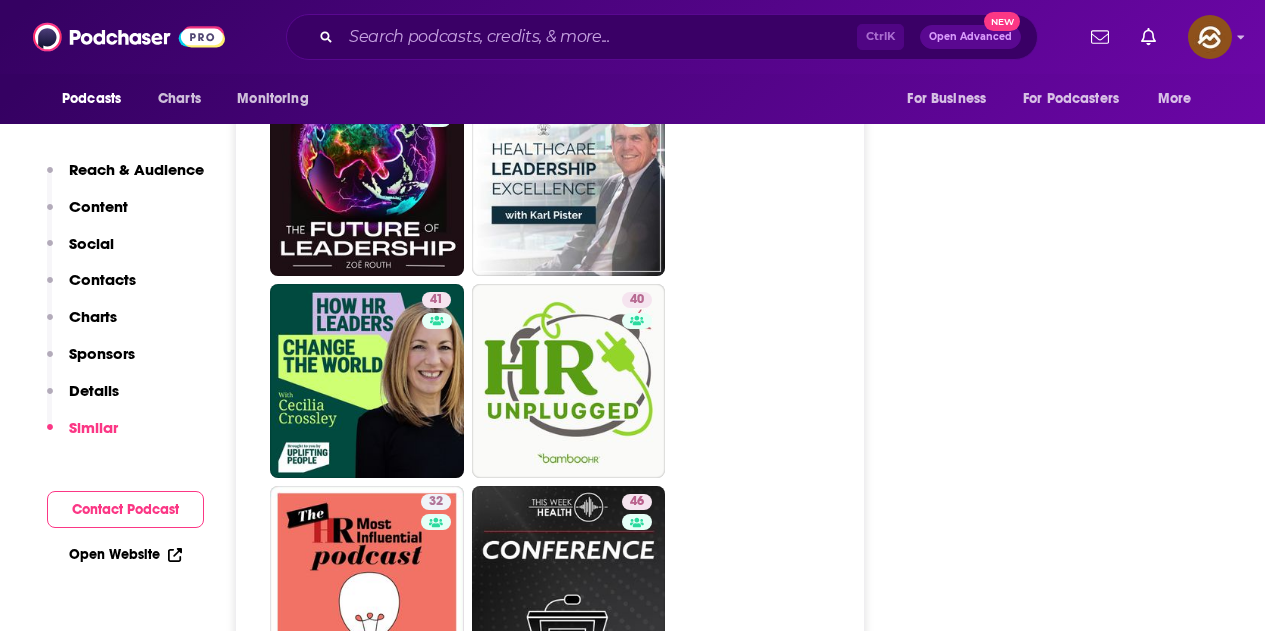 scroll, scrollTop: 3999, scrollLeft: 0, axis: vertical 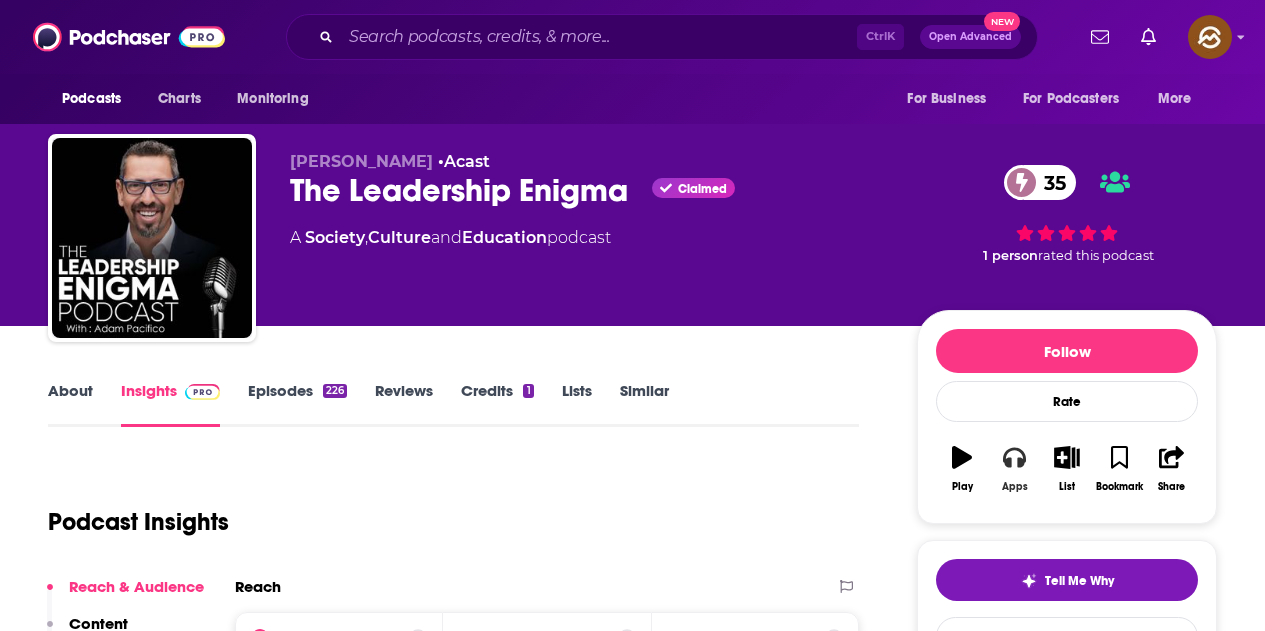 click 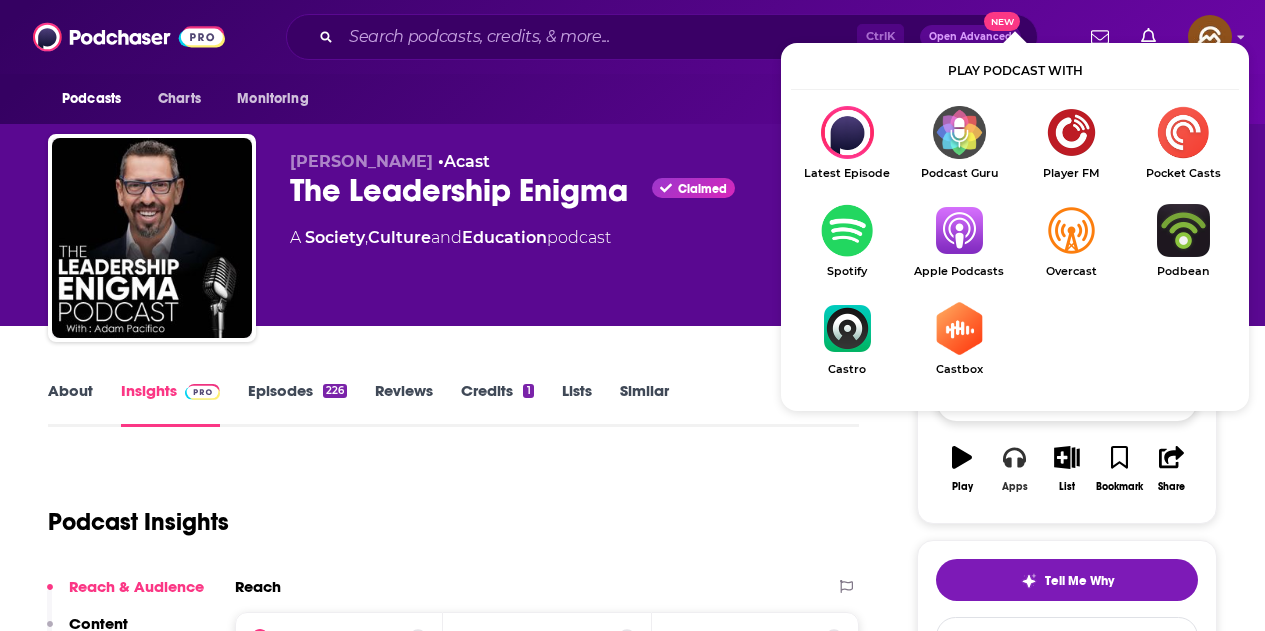 scroll, scrollTop: 100, scrollLeft: 0, axis: vertical 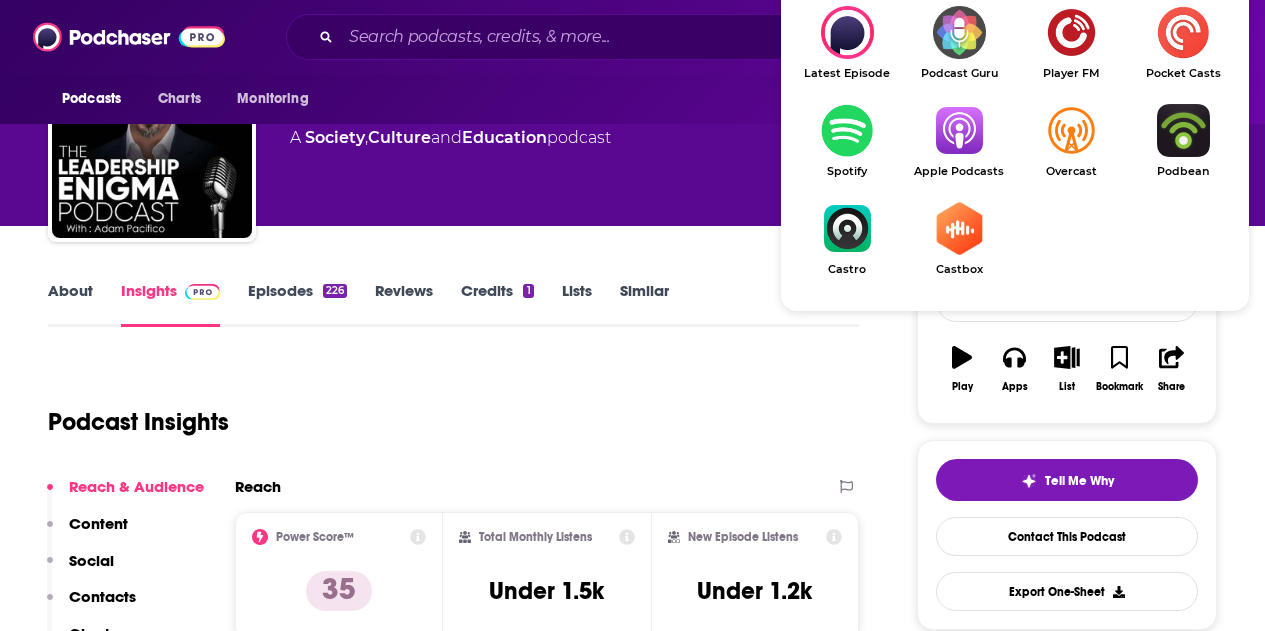 click at bounding box center (959, 130) 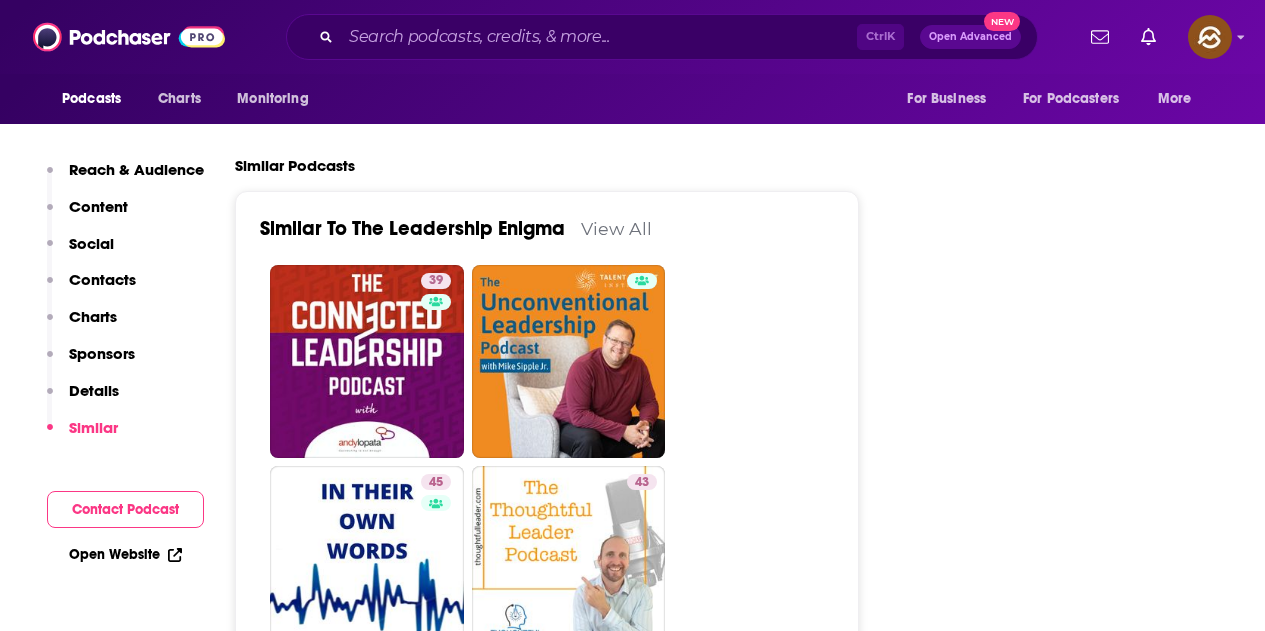 scroll, scrollTop: 3300, scrollLeft: 0, axis: vertical 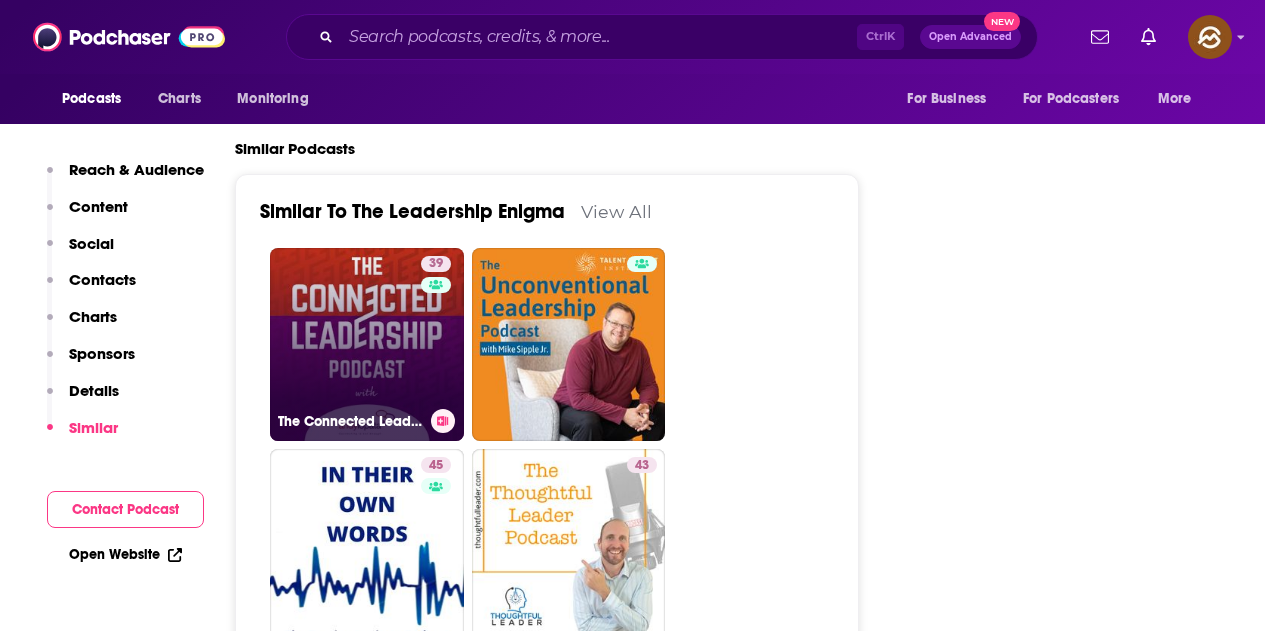 click on "39 The Connected Leadership Podcast" at bounding box center (367, 345) 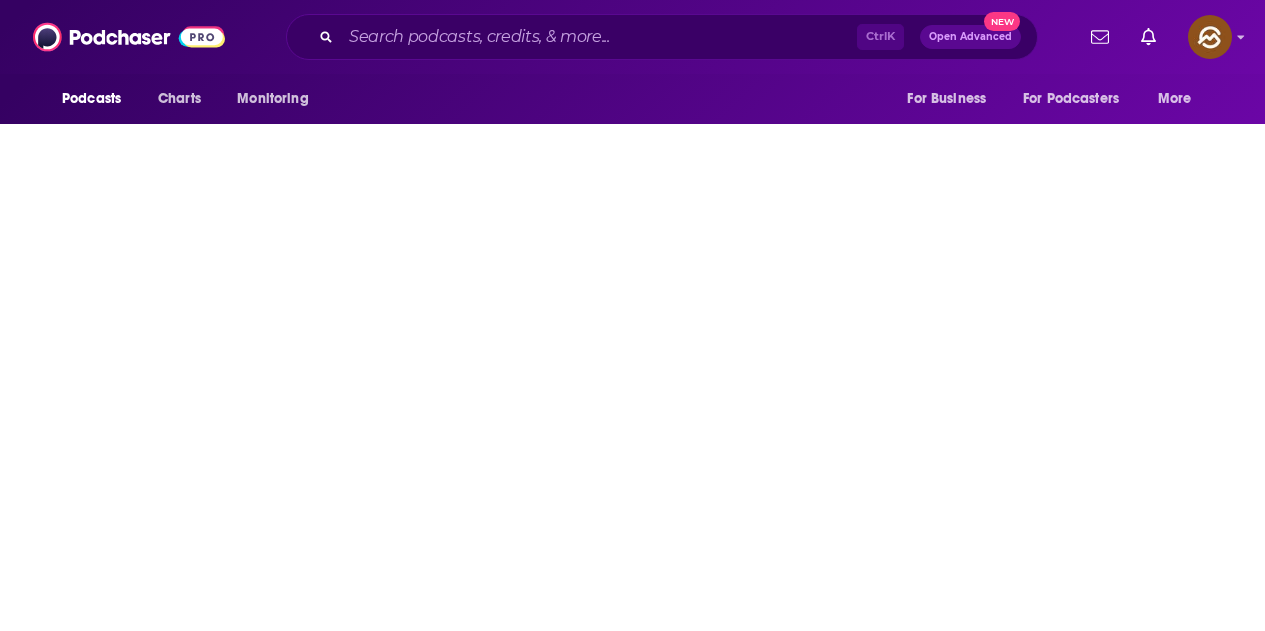 scroll, scrollTop: 0, scrollLeft: 0, axis: both 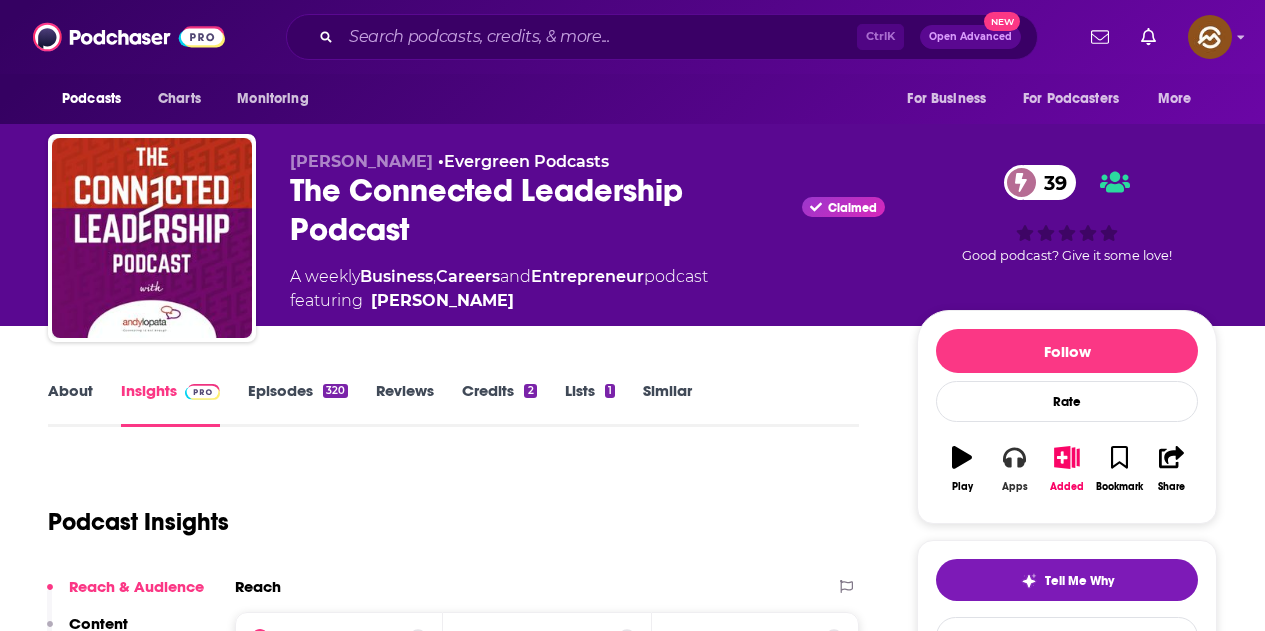 click on "Apps" at bounding box center [1014, 469] 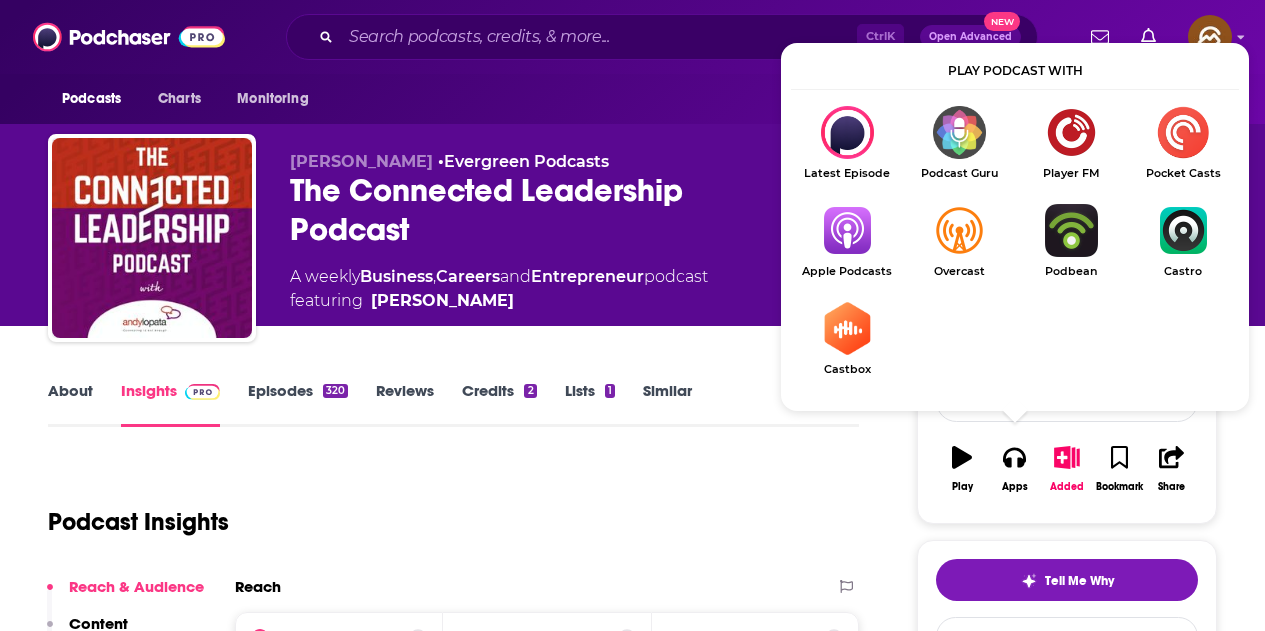 click on "The Connected Leadership Podcast Claimed 39" at bounding box center [587, 210] 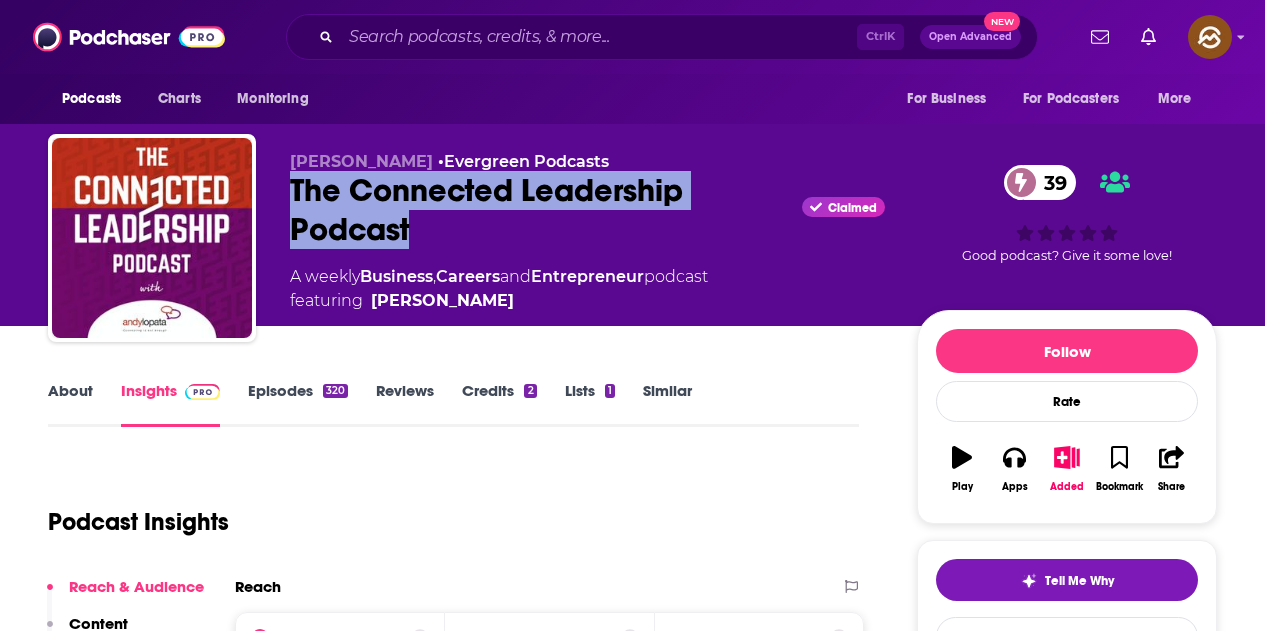 drag, startPoint x: 293, startPoint y: 190, endPoint x: 411, endPoint y: 226, distance: 123.36936 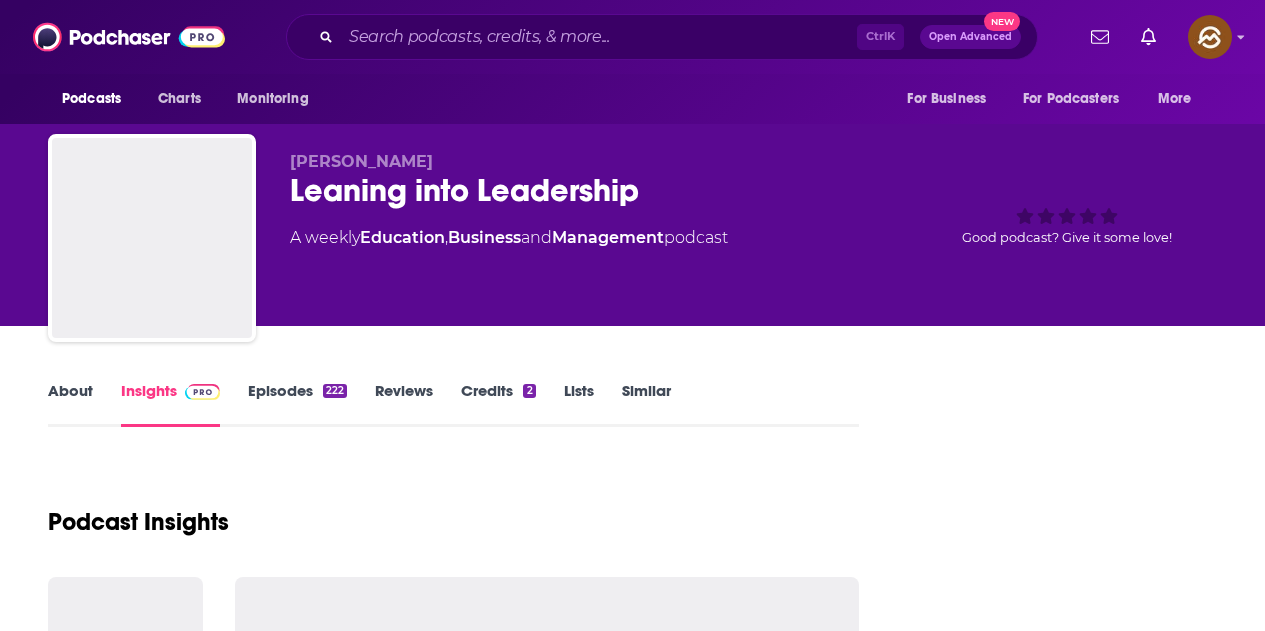 scroll, scrollTop: 0, scrollLeft: 0, axis: both 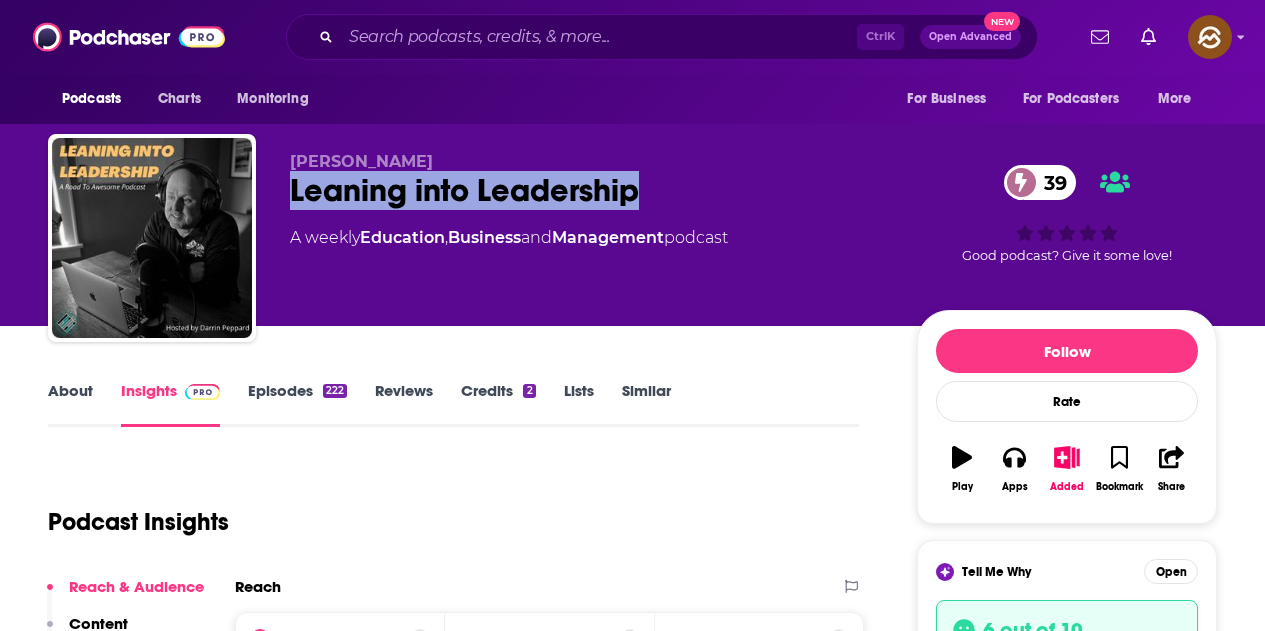 drag, startPoint x: 296, startPoint y: 182, endPoint x: 635, endPoint y: 193, distance: 339.1784 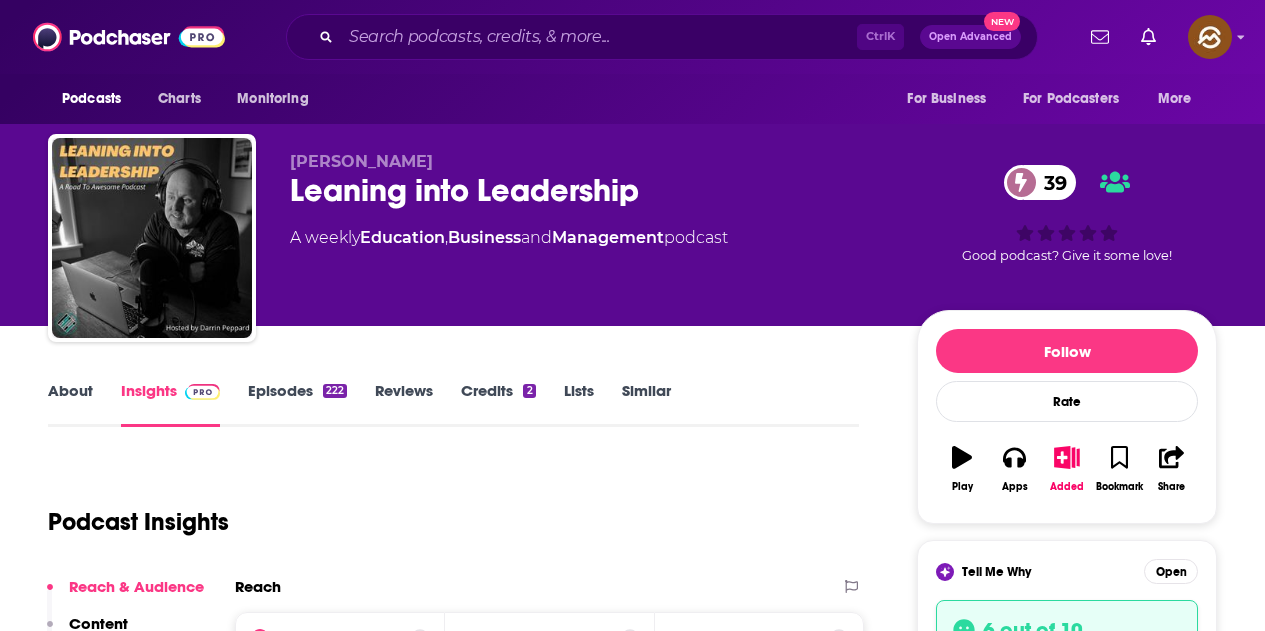 click on "Darrin Peppard" at bounding box center [587, 161] 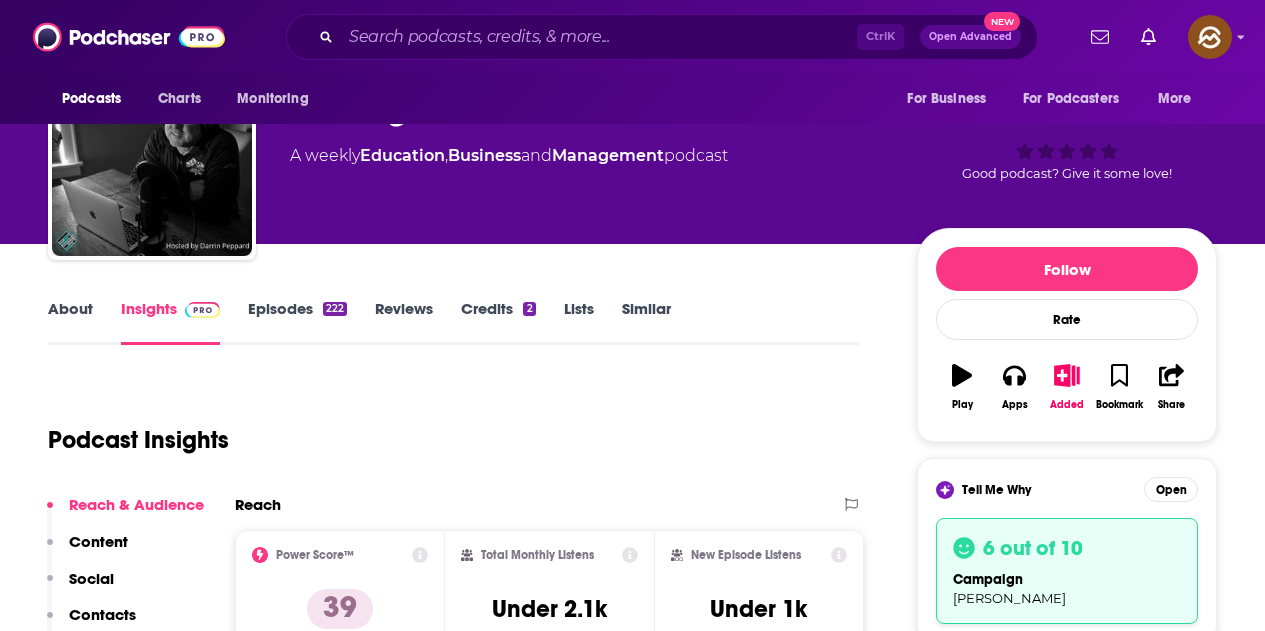 scroll, scrollTop: 0, scrollLeft: 0, axis: both 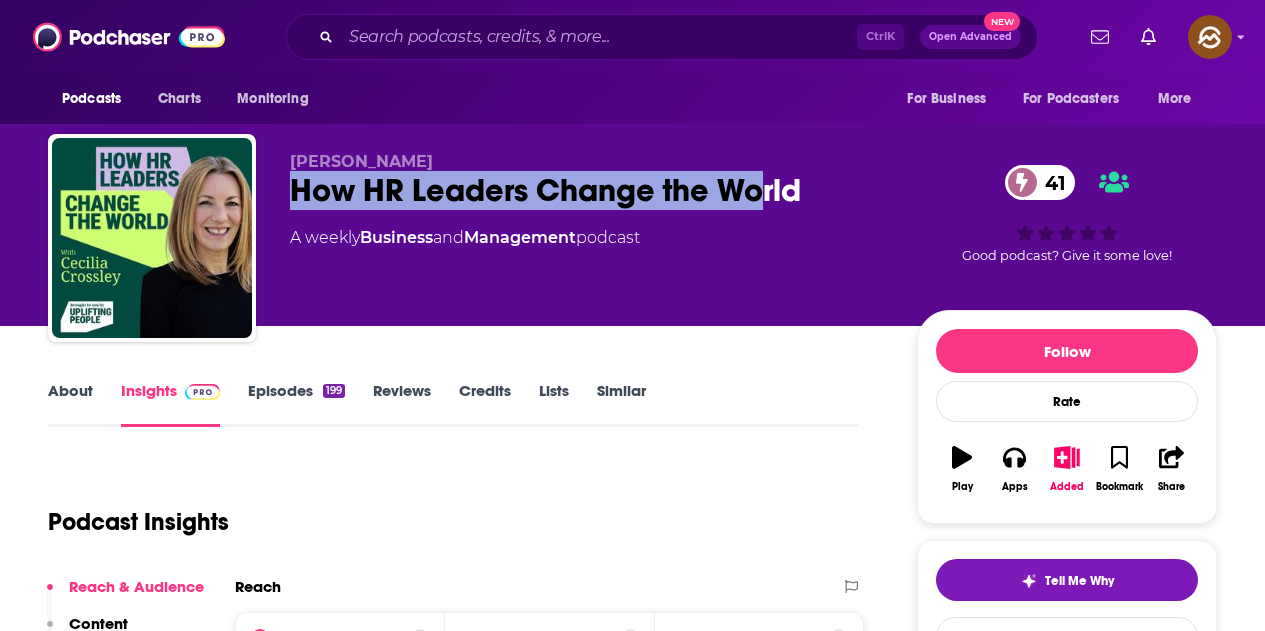 drag, startPoint x: 530, startPoint y: 189, endPoint x: 798, endPoint y: 195, distance: 268.06717 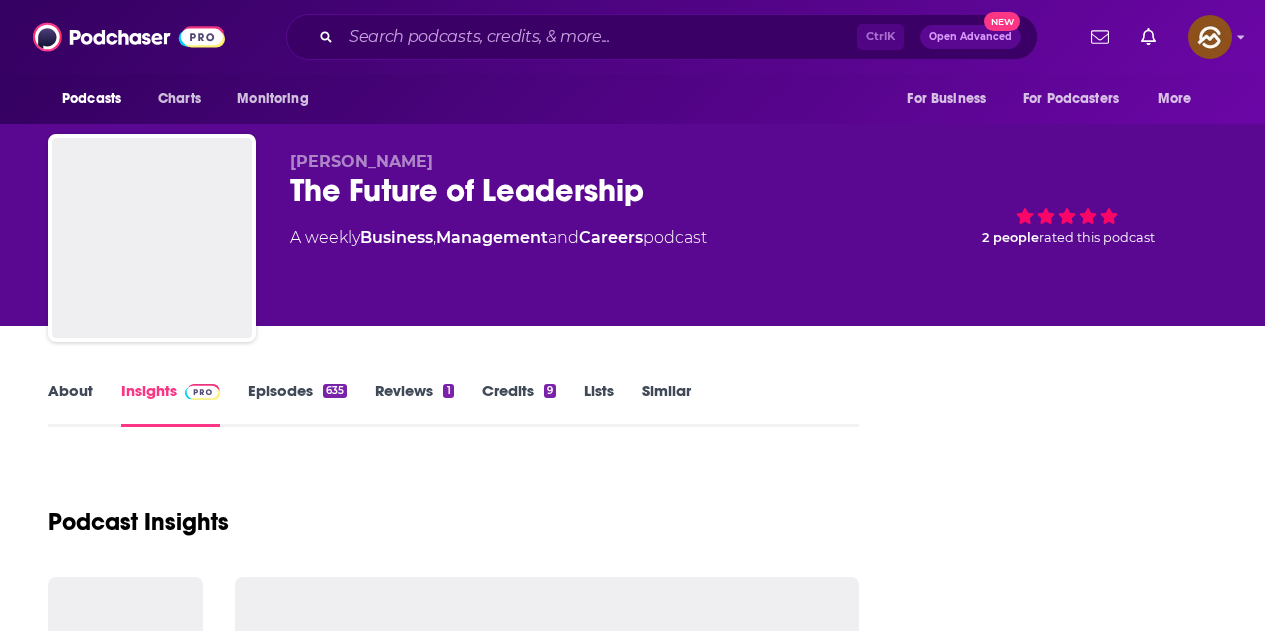 scroll, scrollTop: 0, scrollLeft: 0, axis: both 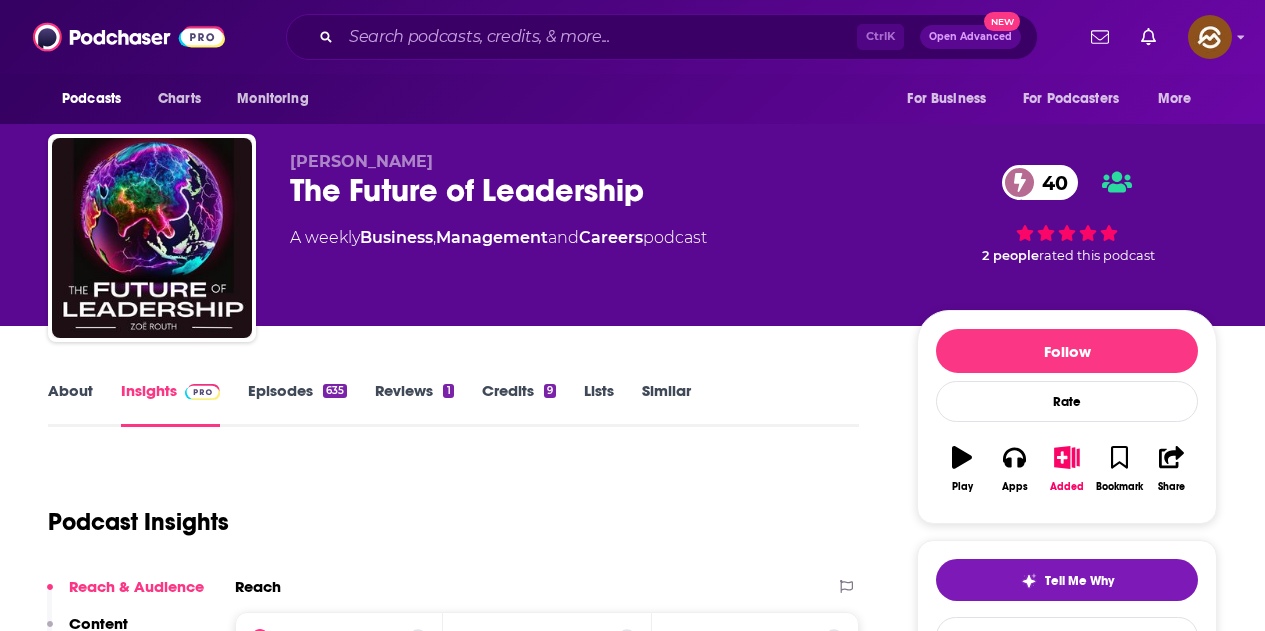 drag, startPoint x: 331, startPoint y: 186, endPoint x: 342, endPoint y: 182, distance: 11.7046995 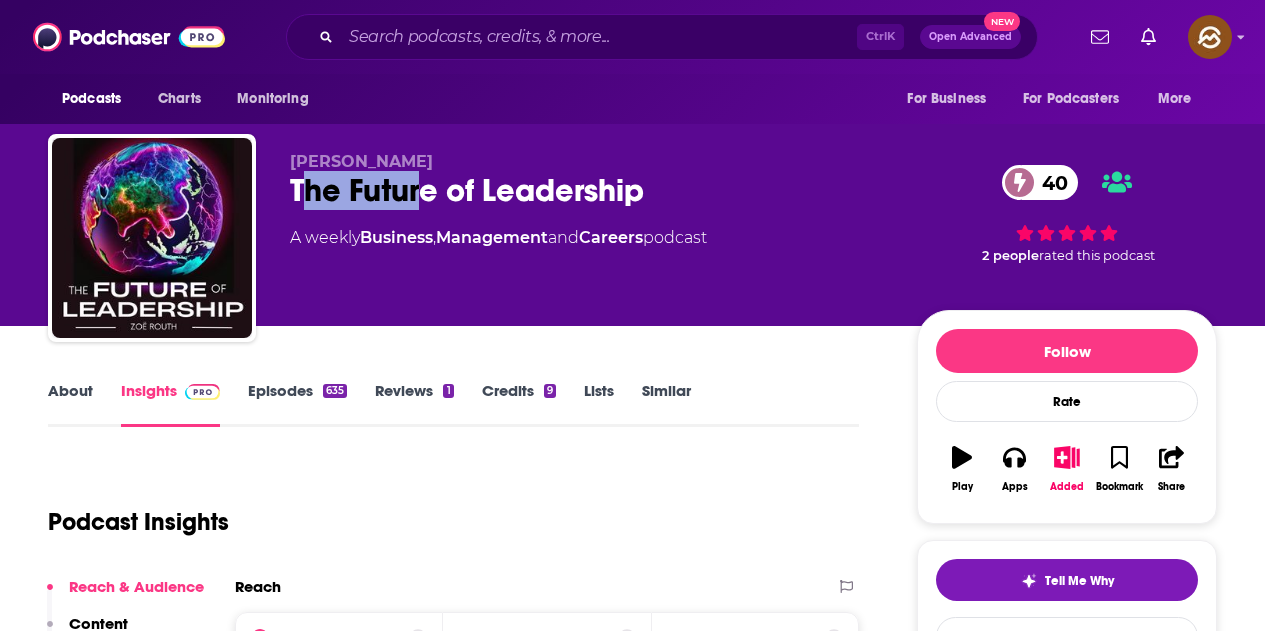 click on "The Future of Leadership 40" at bounding box center (587, 190) 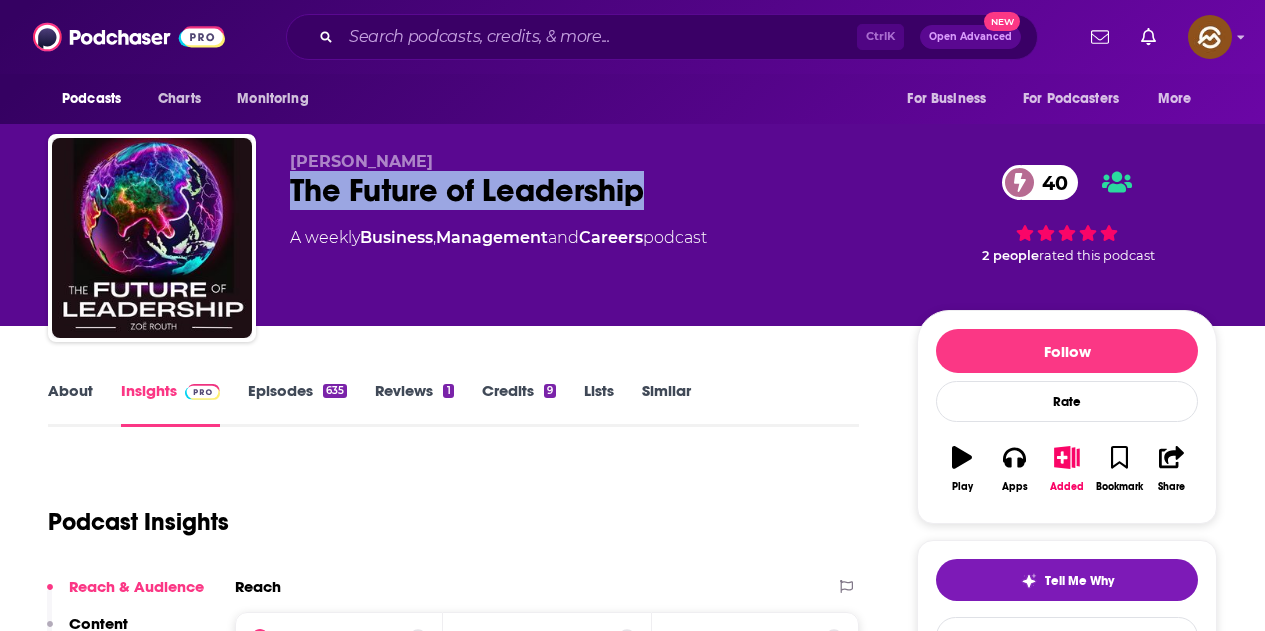 drag, startPoint x: 288, startPoint y: 182, endPoint x: 644, endPoint y: 195, distance: 356.23727 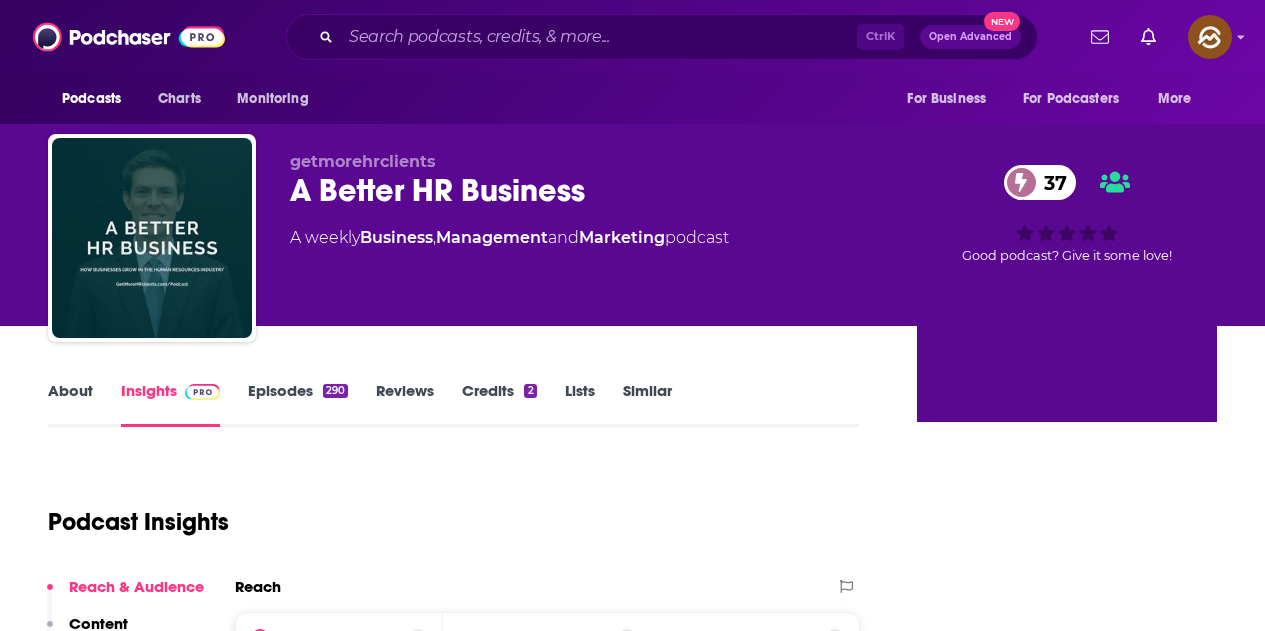 scroll, scrollTop: 0, scrollLeft: 0, axis: both 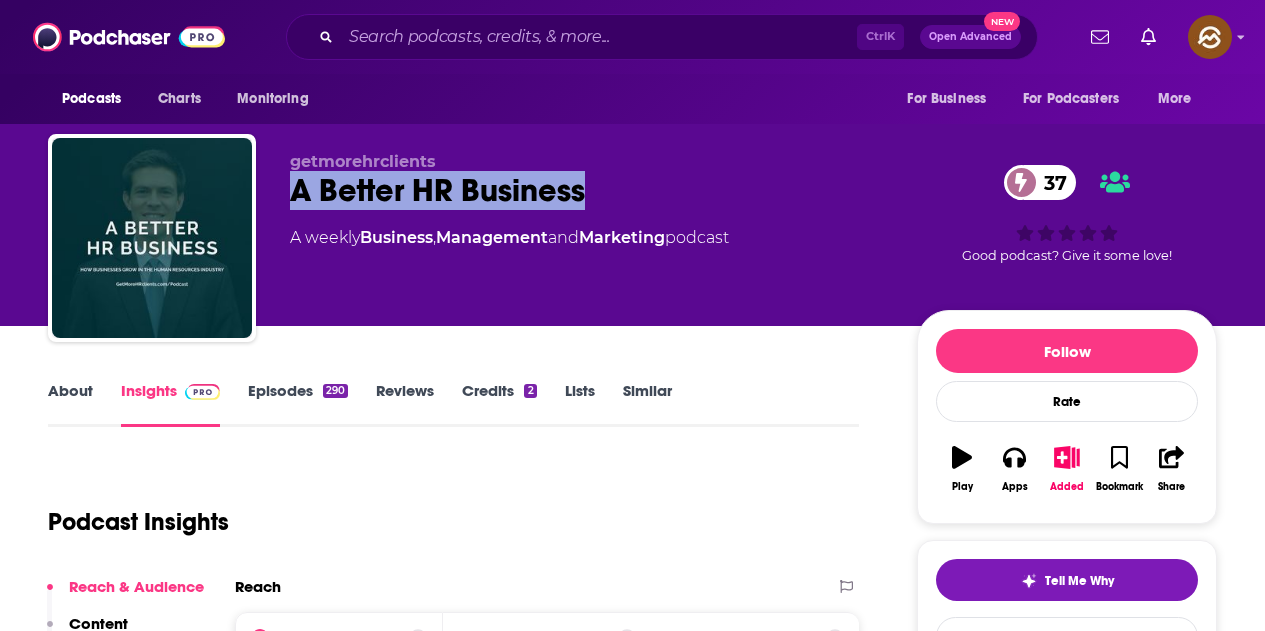 drag, startPoint x: 290, startPoint y: 176, endPoint x: 626, endPoint y: 193, distance: 336.42978 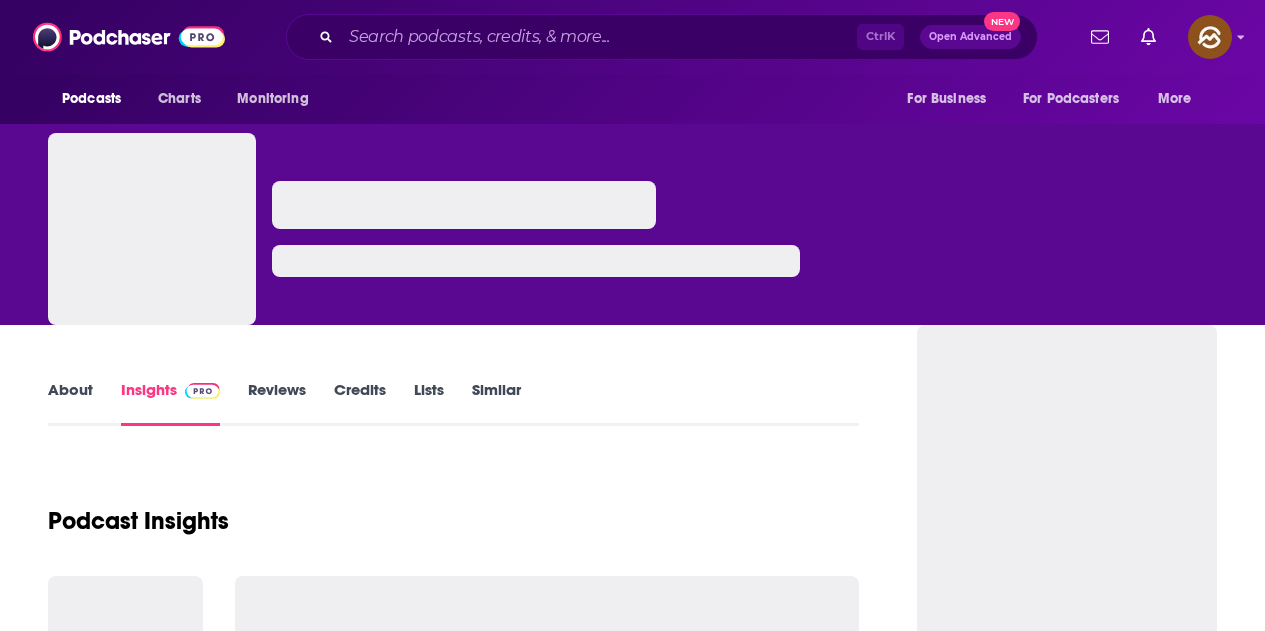 scroll, scrollTop: 0, scrollLeft: 0, axis: both 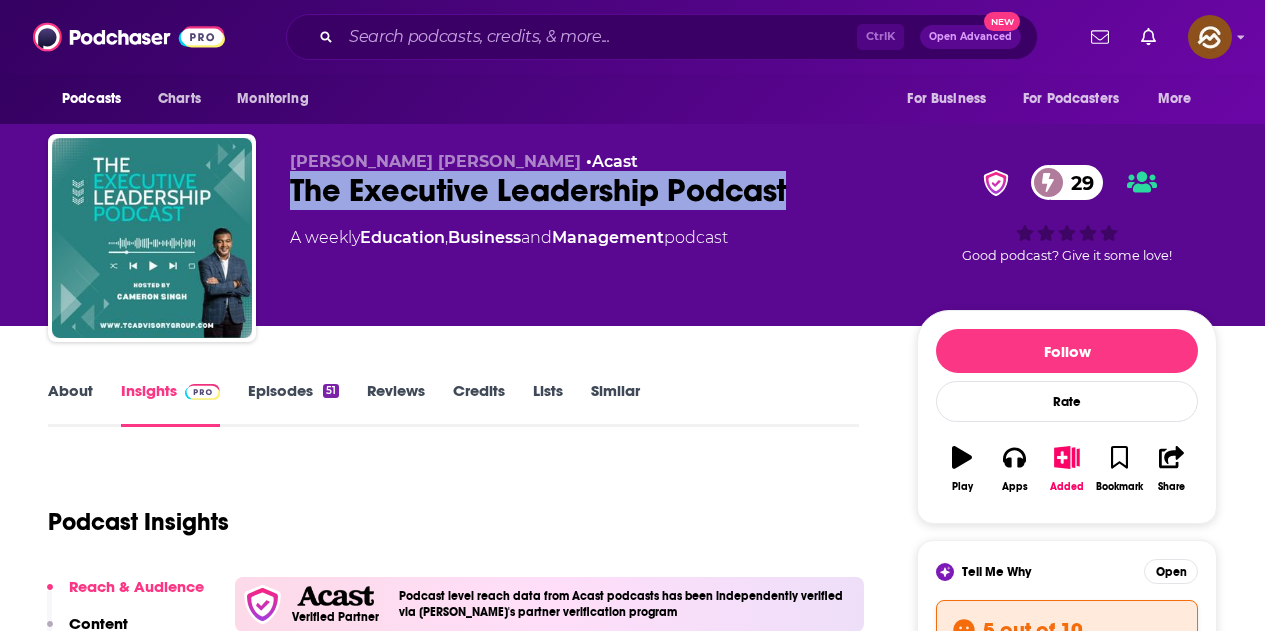 drag, startPoint x: 295, startPoint y: 182, endPoint x: 802, endPoint y: 186, distance: 507.01578 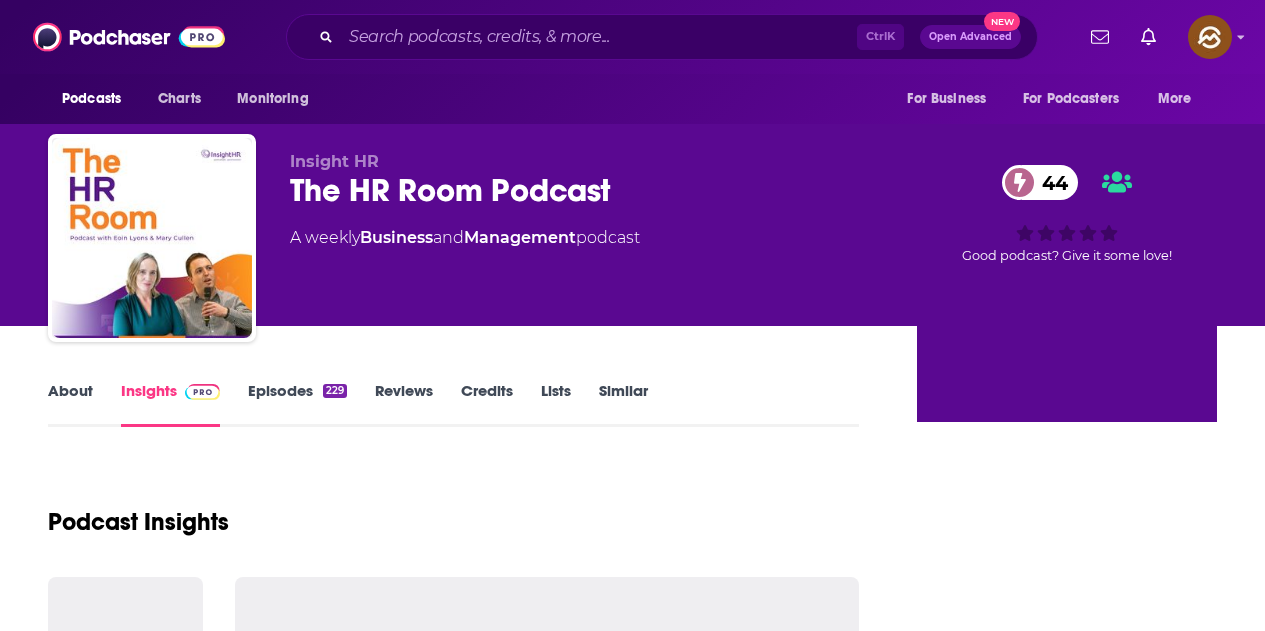 scroll, scrollTop: 0, scrollLeft: 0, axis: both 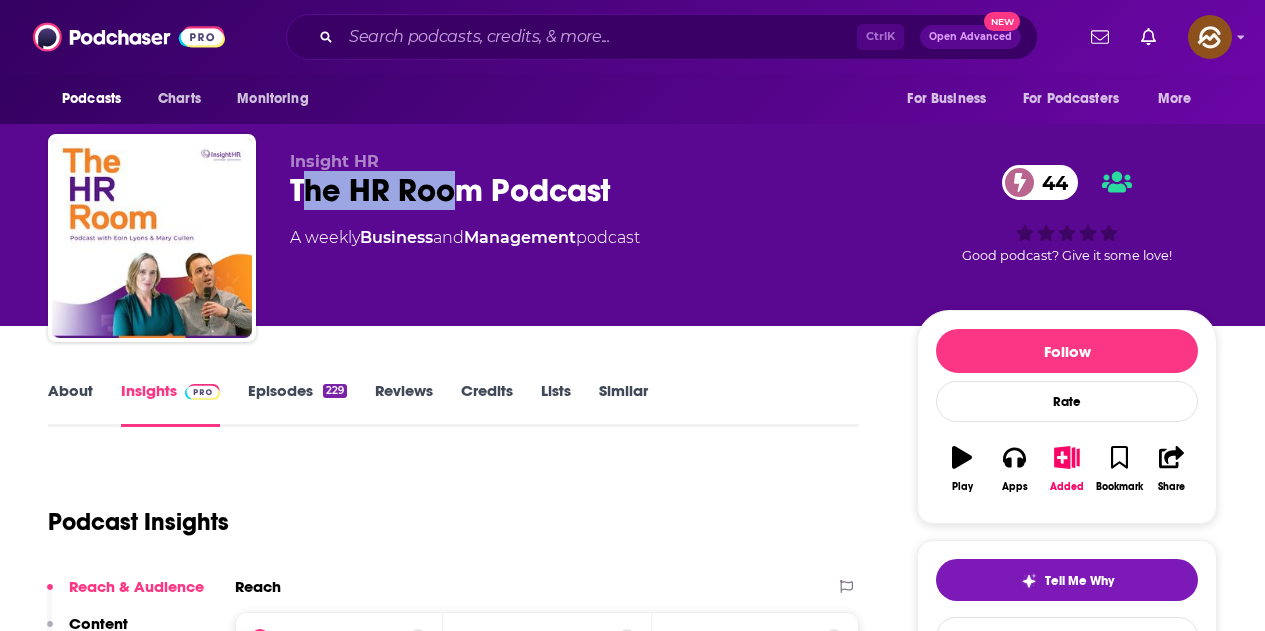 drag, startPoint x: 298, startPoint y: 191, endPoint x: 461, endPoint y: 200, distance: 163.24828 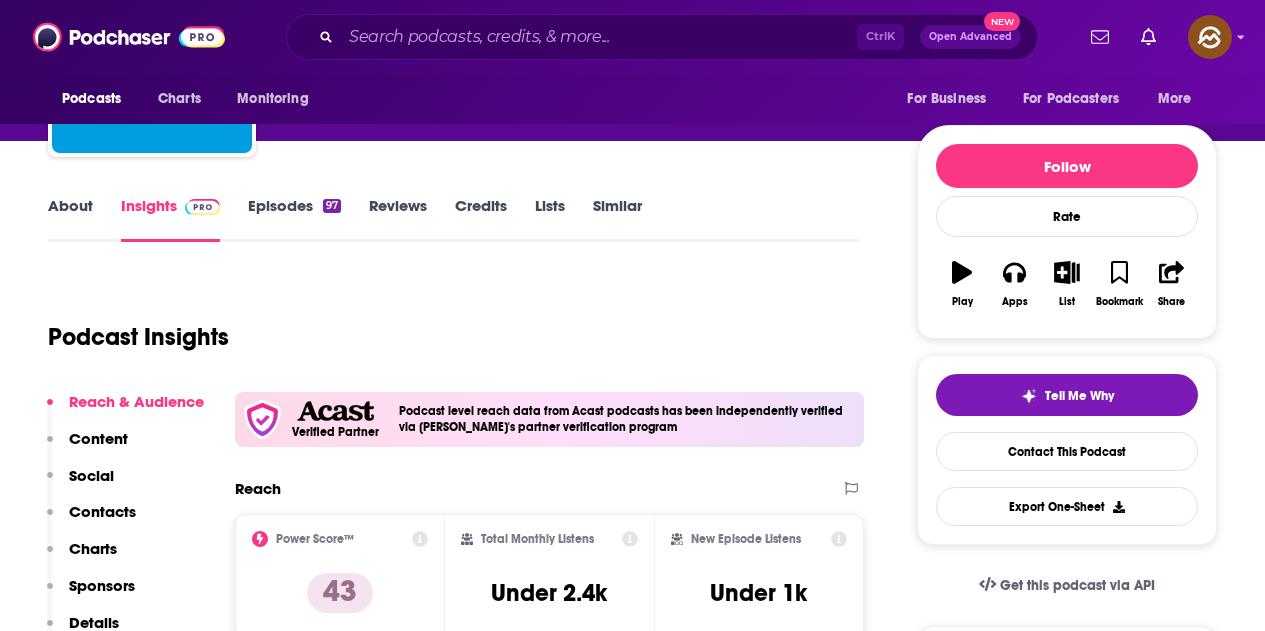 scroll, scrollTop: 200, scrollLeft: 0, axis: vertical 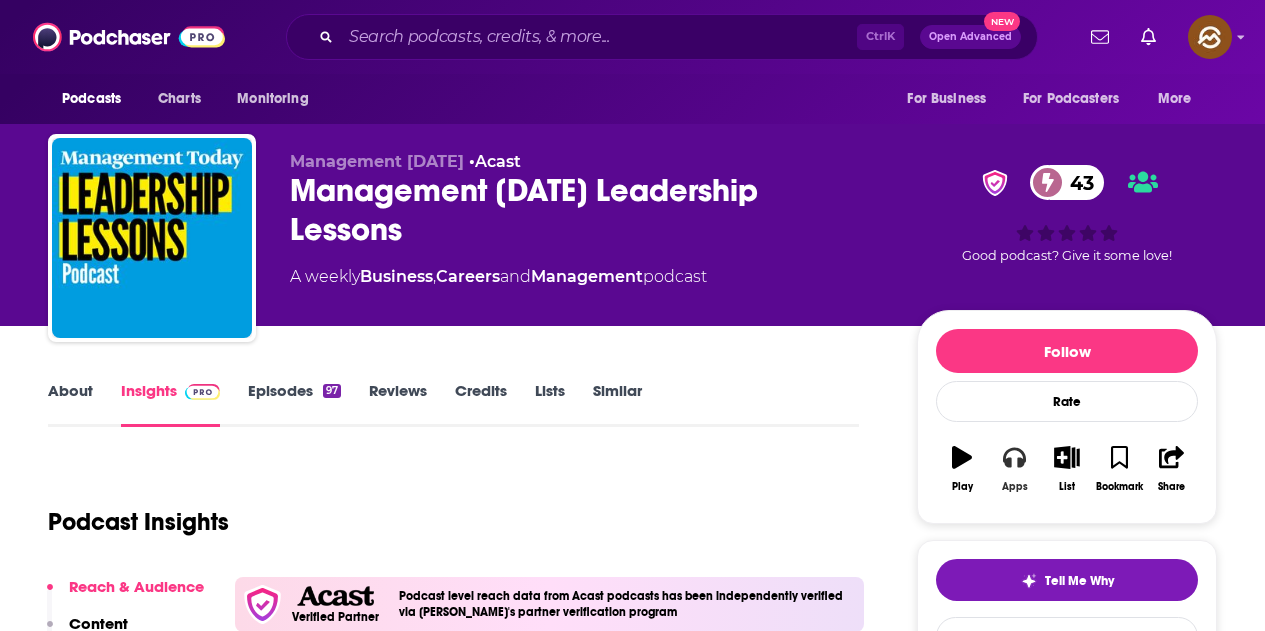 click 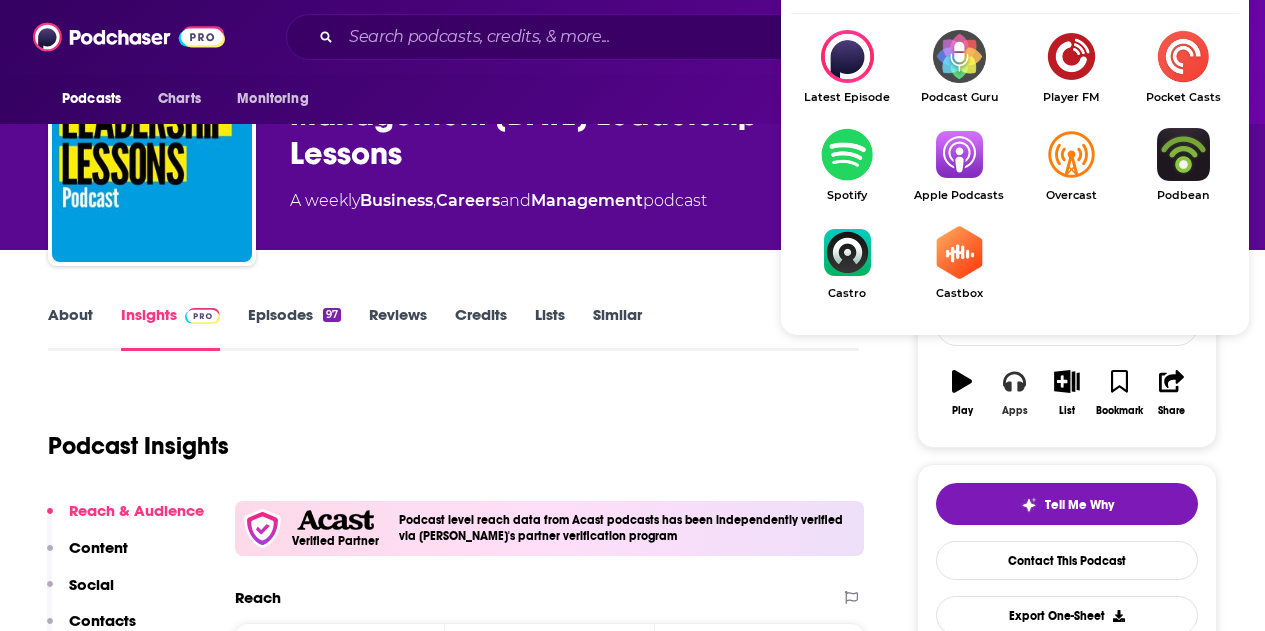scroll, scrollTop: 100, scrollLeft: 0, axis: vertical 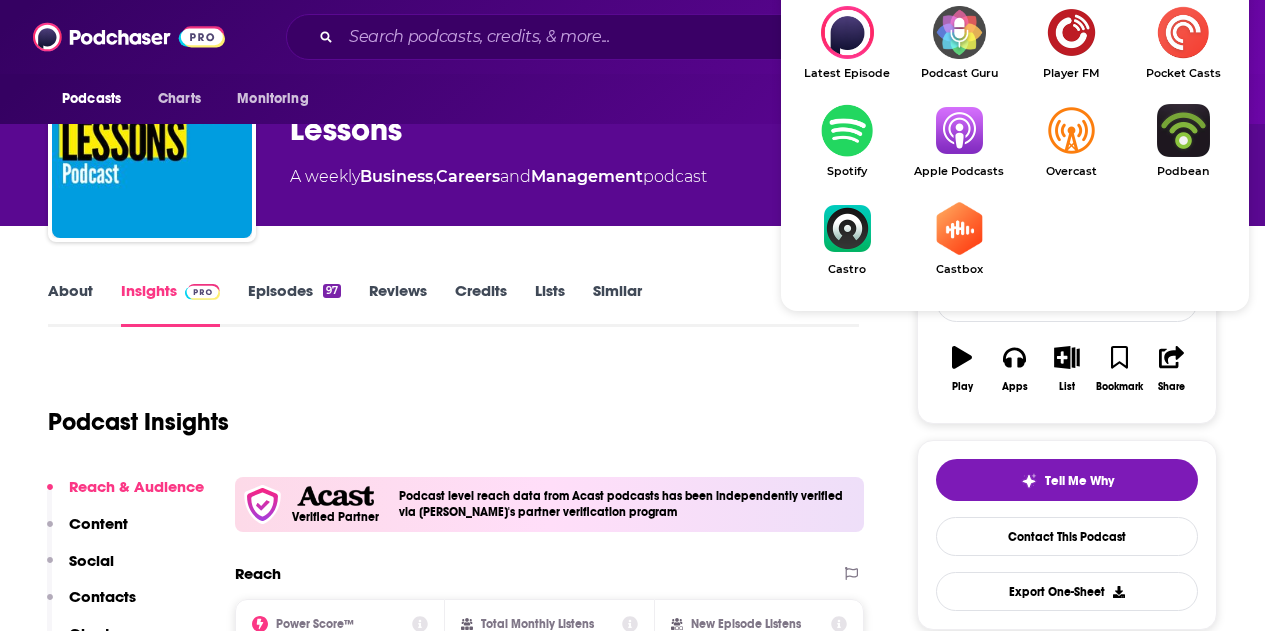 click on "Apple Podcasts" at bounding box center [959, 141] 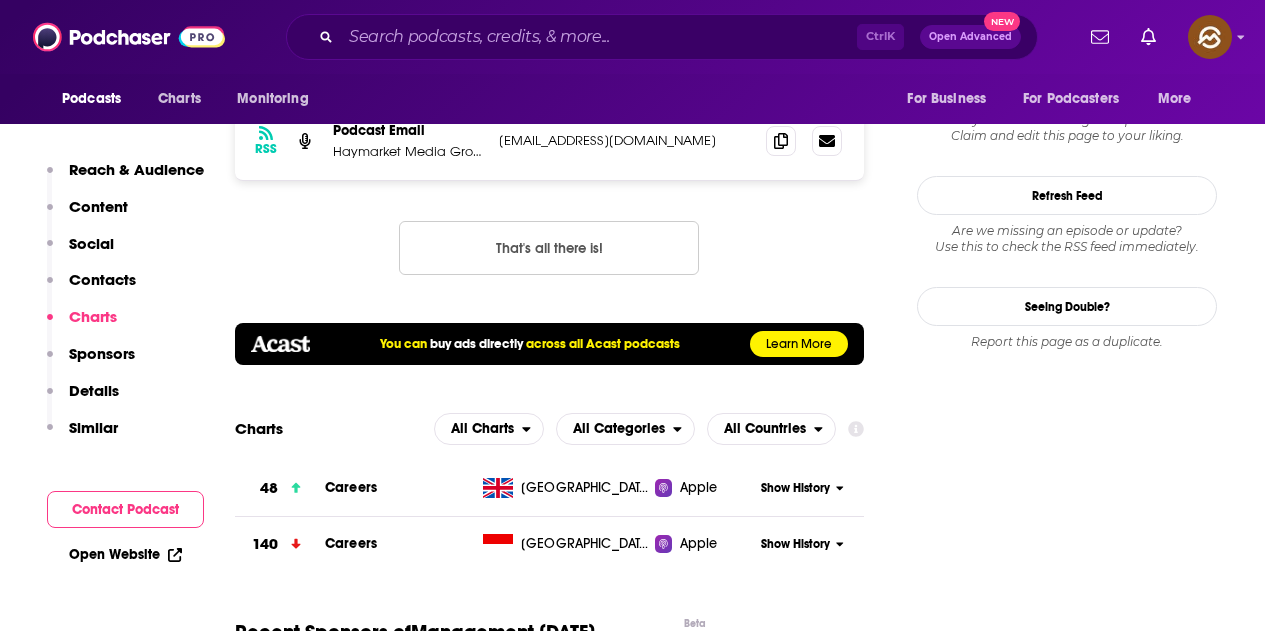scroll, scrollTop: 2000, scrollLeft: 0, axis: vertical 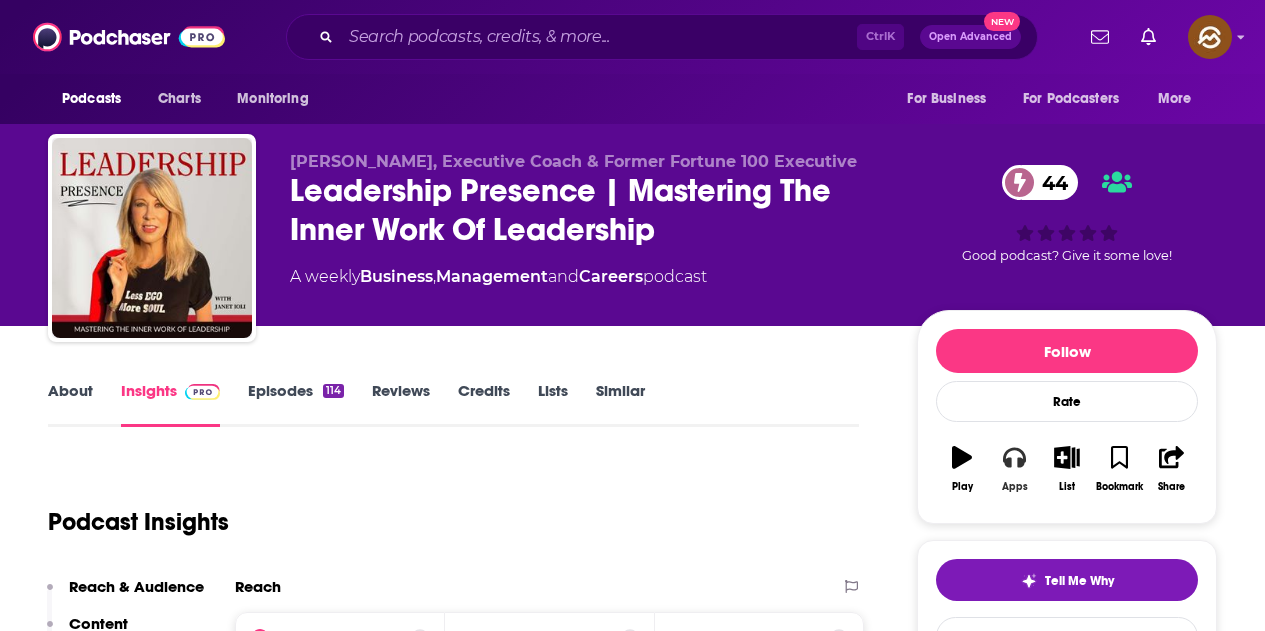 click on "Apps" at bounding box center (1014, 469) 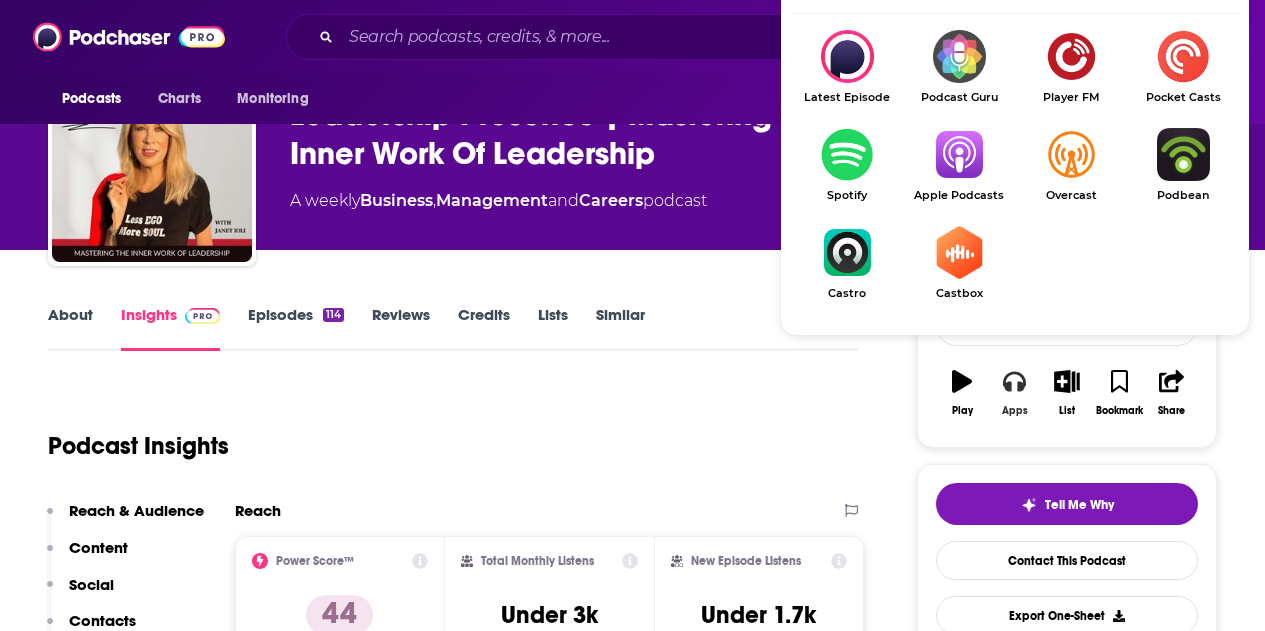 scroll, scrollTop: 100, scrollLeft: 0, axis: vertical 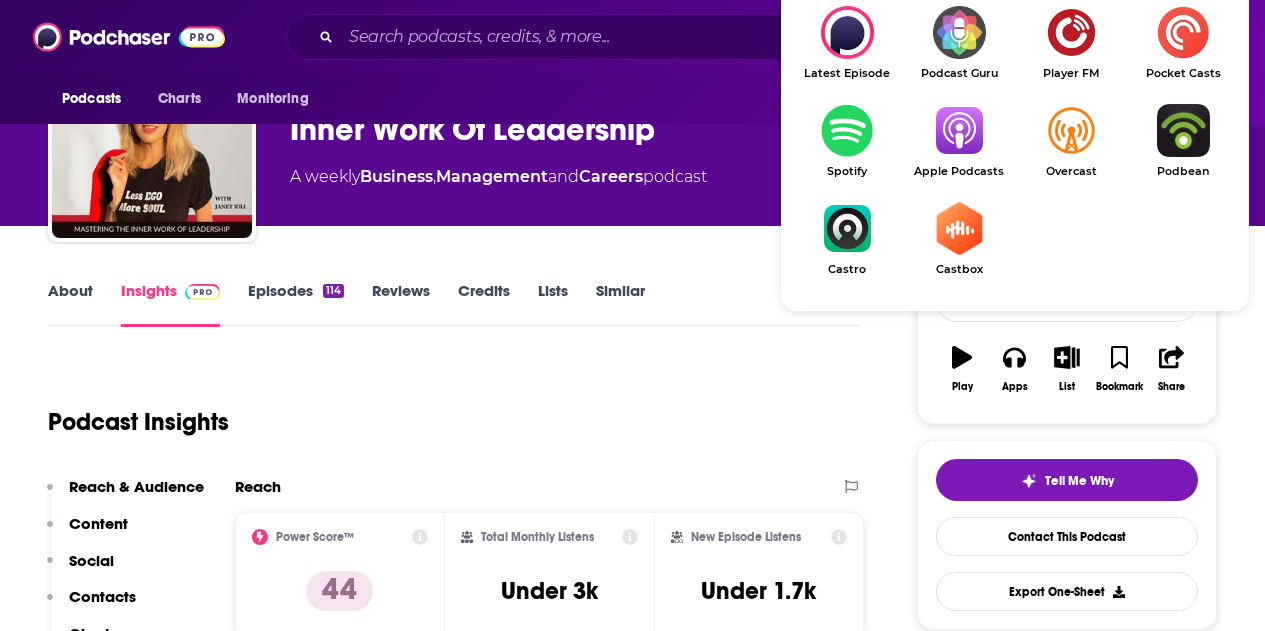 click at bounding box center (959, 130) 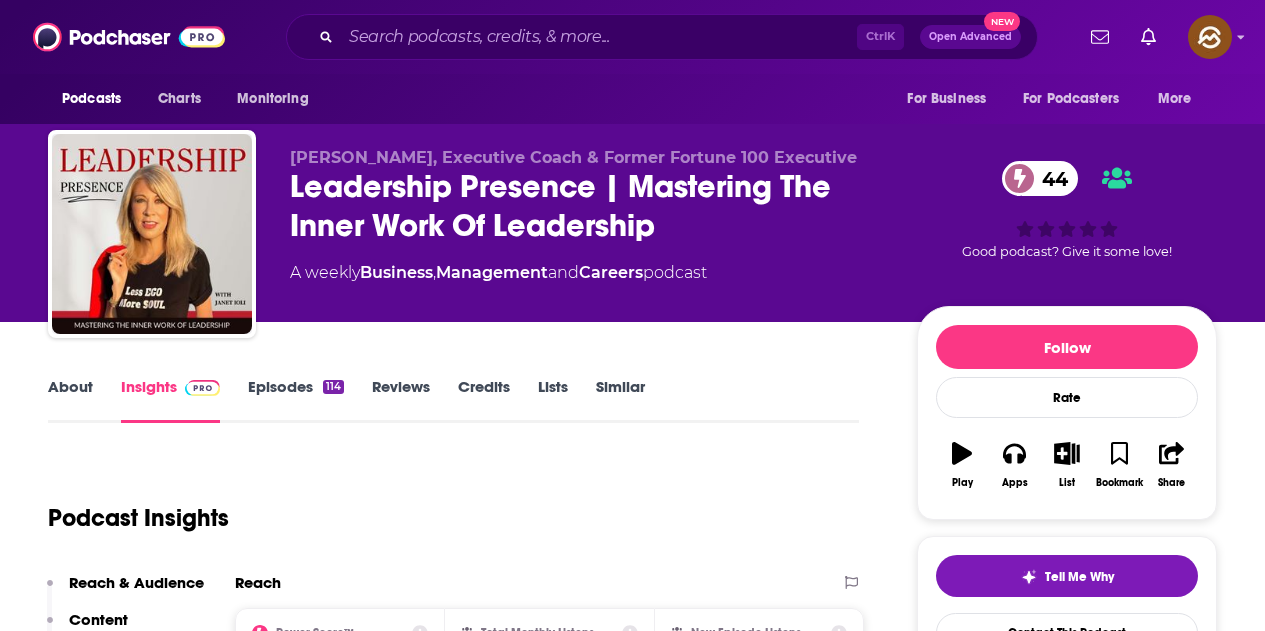 scroll, scrollTop: 0, scrollLeft: 0, axis: both 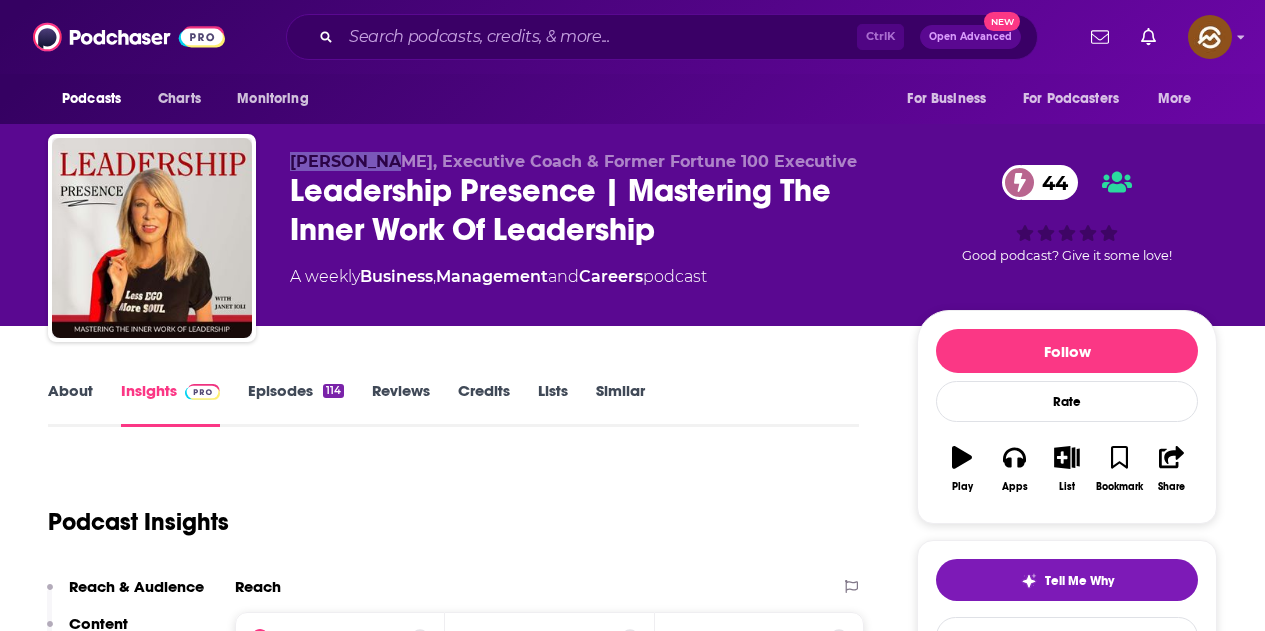 drag, startPoint x: 288, startPoint y: 163, endPoint x: 368, endPoint y: 161, distance: 80.024994 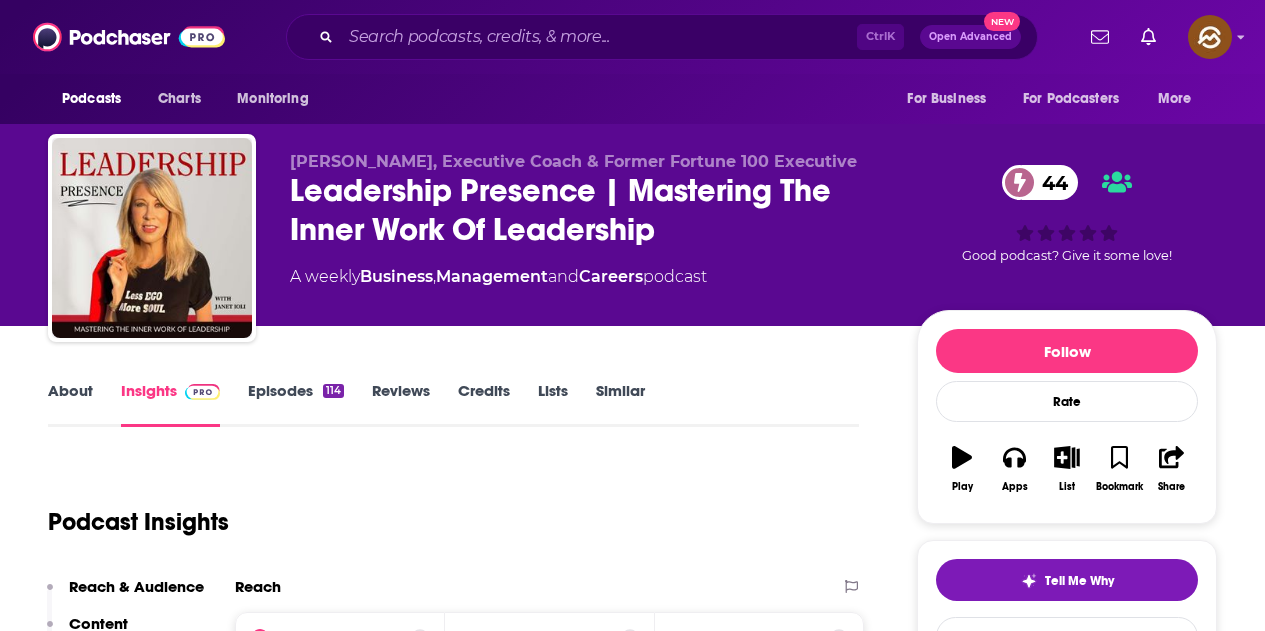 click on "About Insights Episodes 114 Reviews Credits Lists Similar Podcast Insights Reach & Audience Content Social Contacts Charts Sponsors Details Similar Contact Podcast Open Website  Reach Power Score™ 44 Total Monthly Listens Under 3k New Episode Listens Under 1.7k Export One-Sheet Audience Demographics Gender Female Age 45 yo Parental Status Mixed Countries 1 United States 2 United Kingdom 3 Canada 4 India Education Level Mostly  Higher Education Content Political Skew Neutral/Mixed Socials This podcast does not have social handles yet. Contacts   RSS   Podcast Email Janet Ioli janet@janetioli.com janet@janetioli.com That's all there is! Charts All Charts All Categories All Countries 1 Management   Malta Apple Show History 2 Business   Malta Apple Show History 6 Top Podcasts   Malta Apple Show History 13 Management   Zambia Apple Show History 35 Management   Hong Kong Apple Show History 45 Management   Rwanda Apple Show History Show More Recent Sponsors of  Beta Add to Podcast Details Podcast Status Active No" at bounding box center [632, 5418] 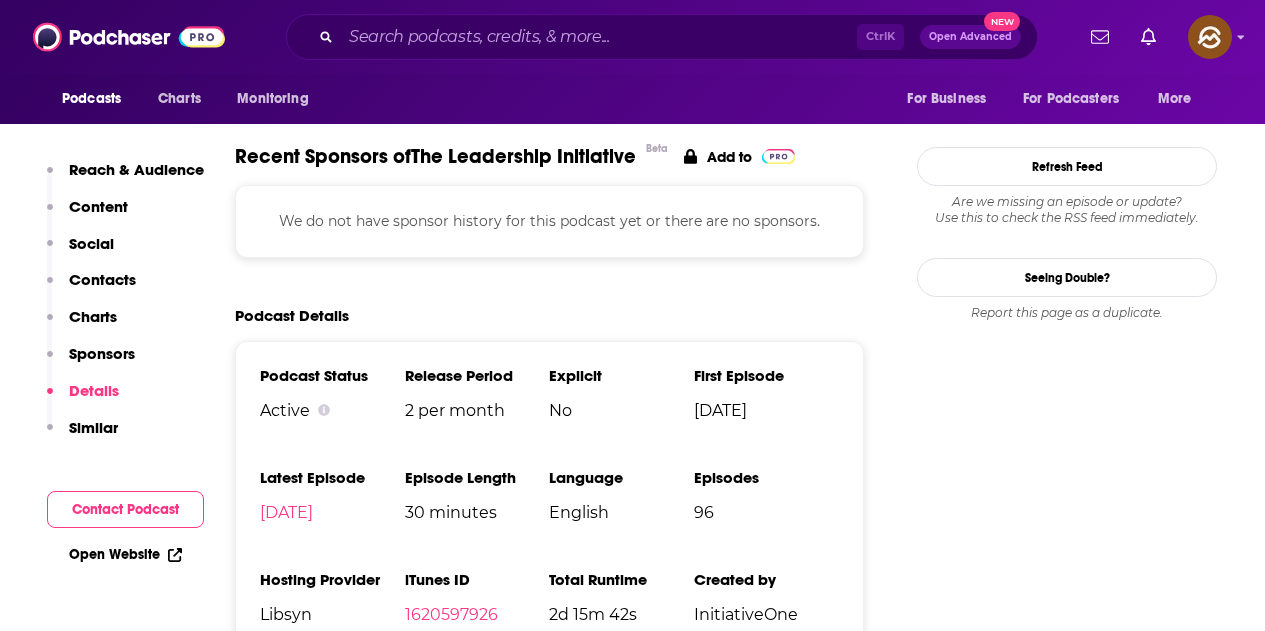 scroll, scrollTop: 2300, scrollLeft: 0, axis: vertical 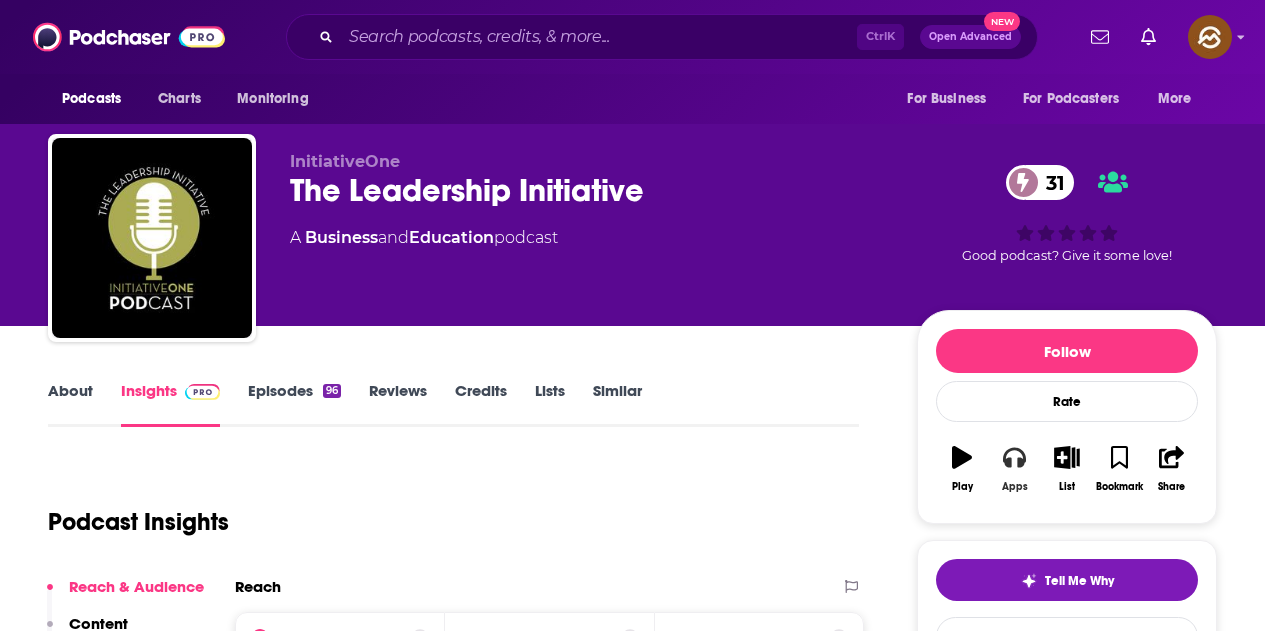click 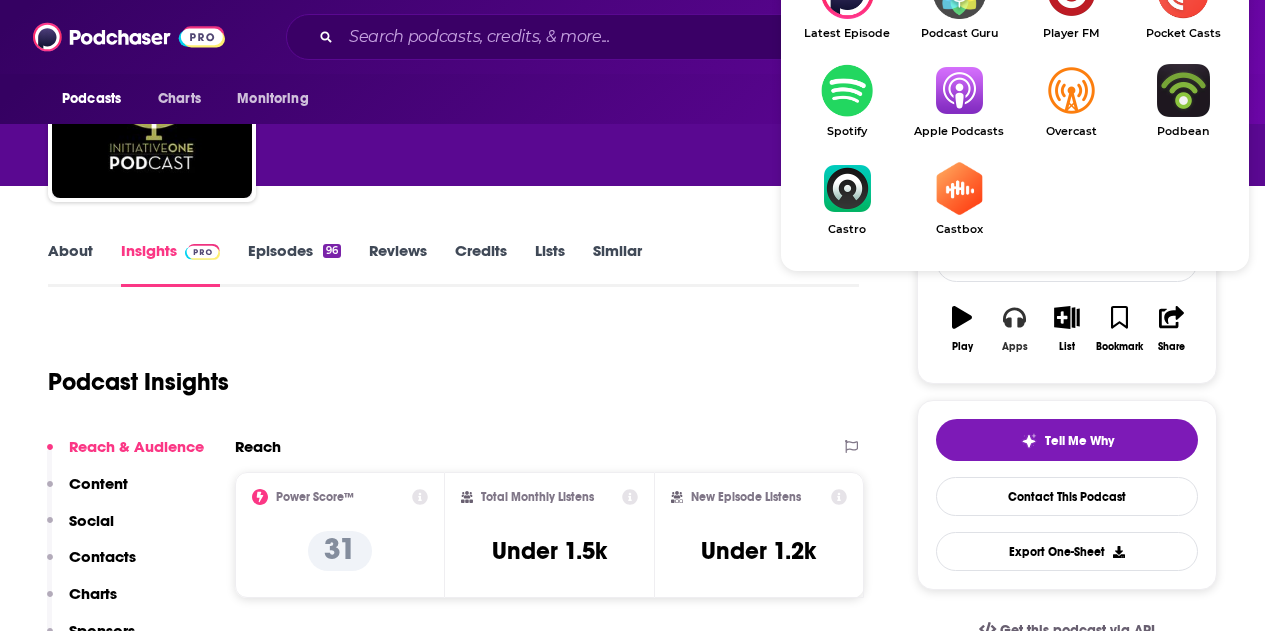 scroll, scrollTop: 200, scrollLeft: 0, axis: vertical 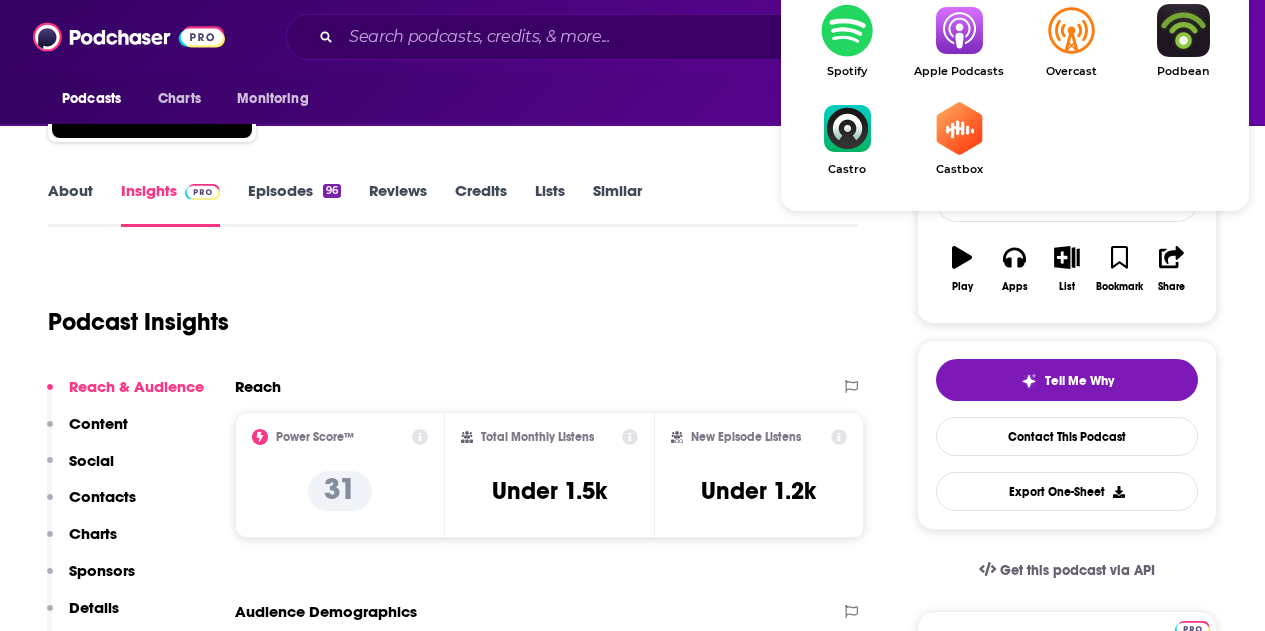 click at bounding box center (959, 30) 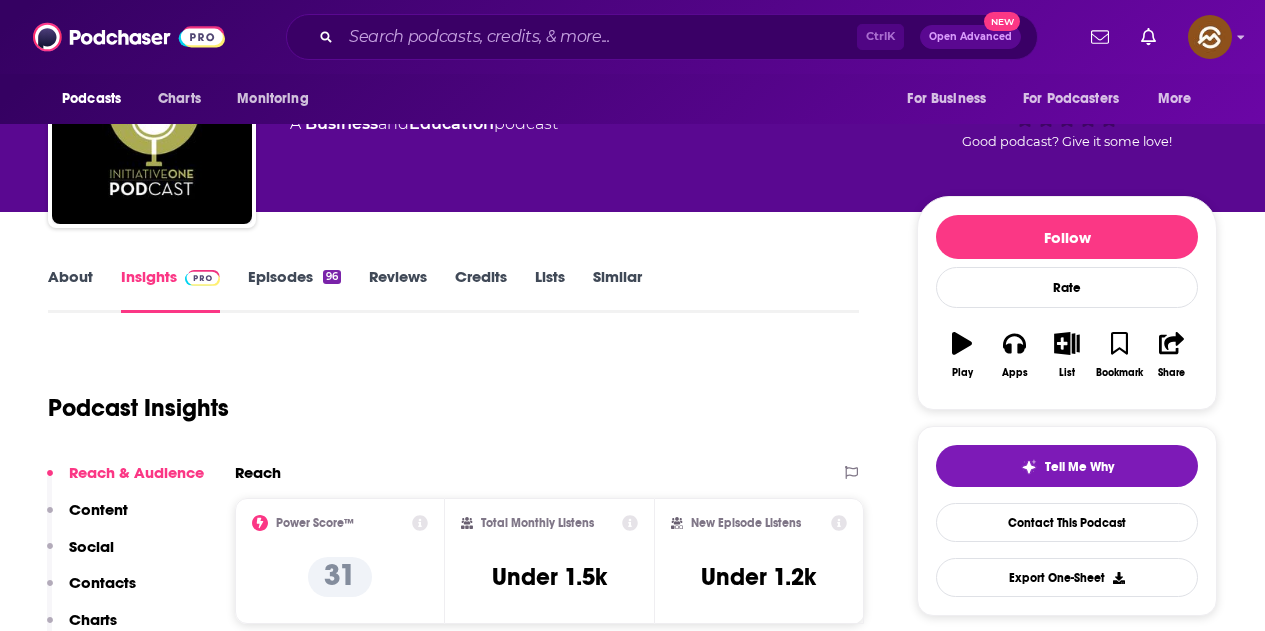 scroll, scrollTop: 0, scrollLeft: 0, axis: both 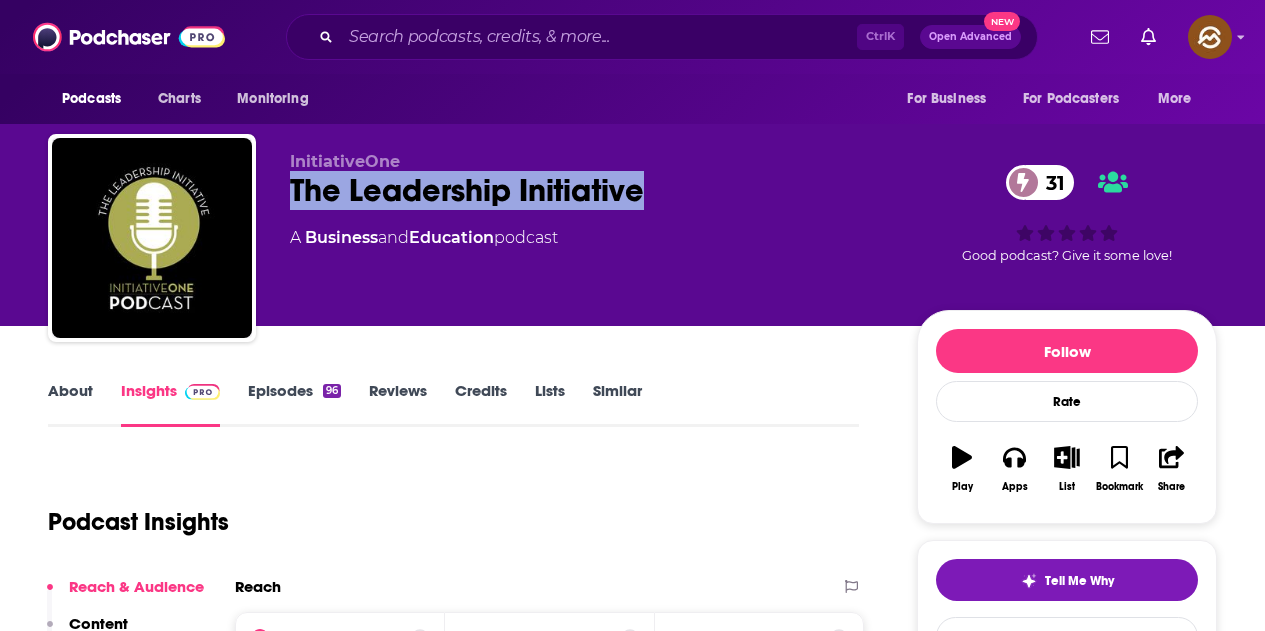 drag, startPoint x: 285, startPoint y: 181, endPoint x: 649, endPoint y: 189, distance: 364.0879 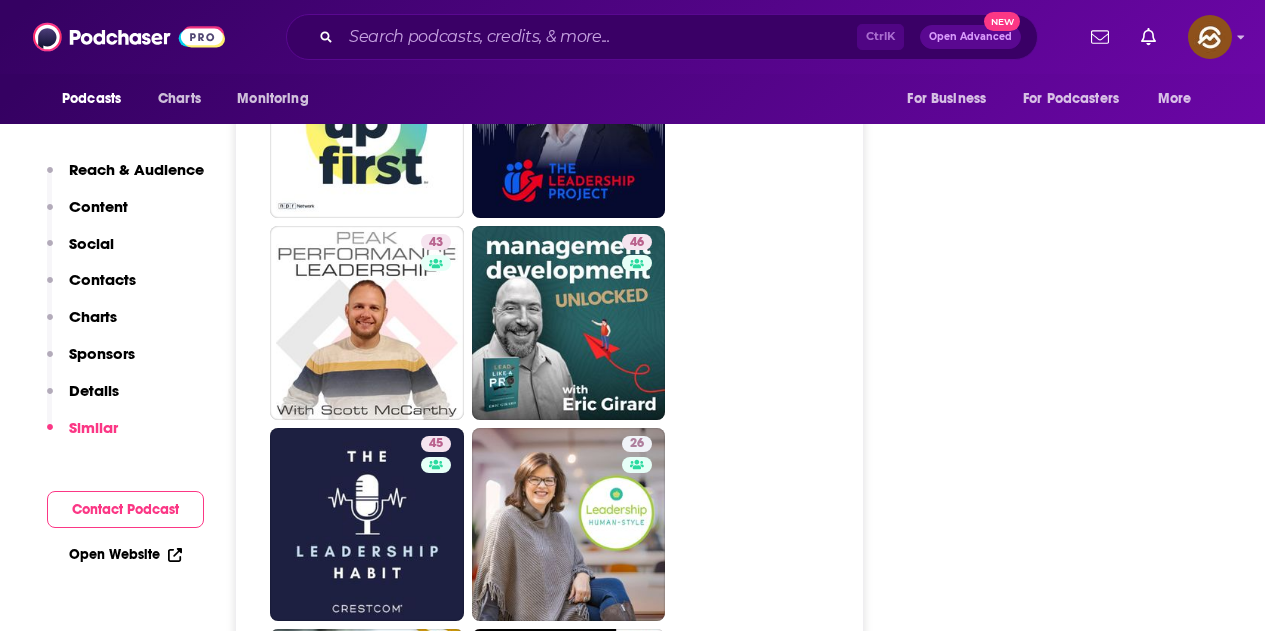 scroll, scrollTop: 2923, scrollLeft: 0, axis: vertical 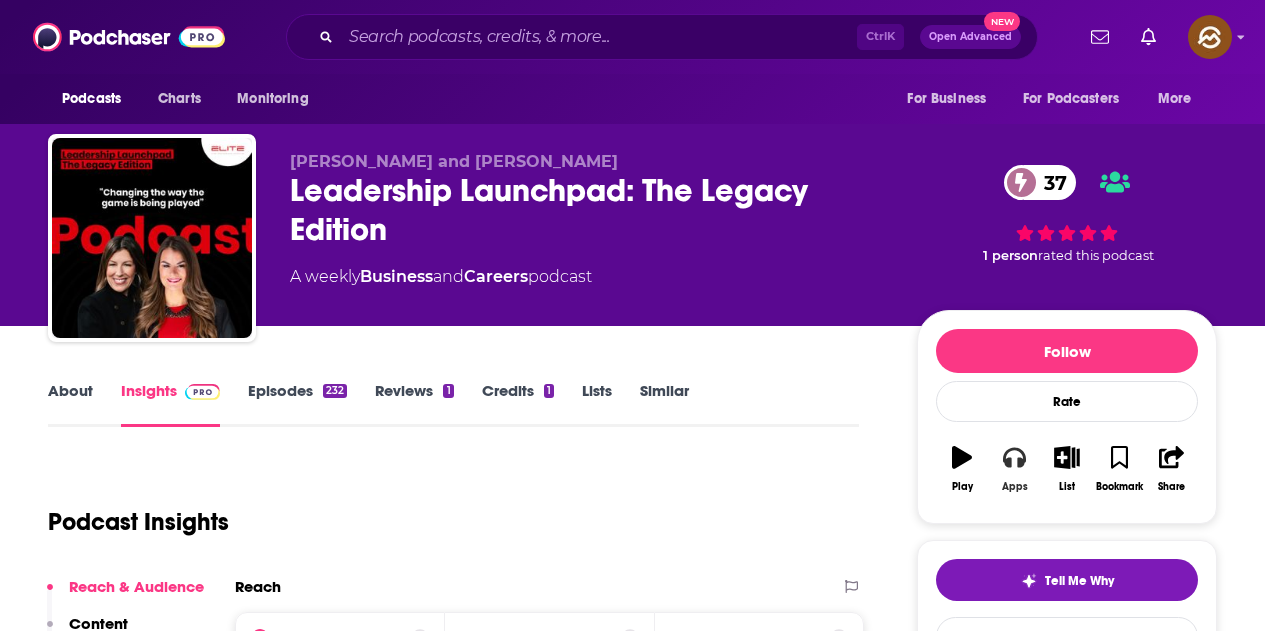 click on "Apps" at bounding box center [1014, 469] 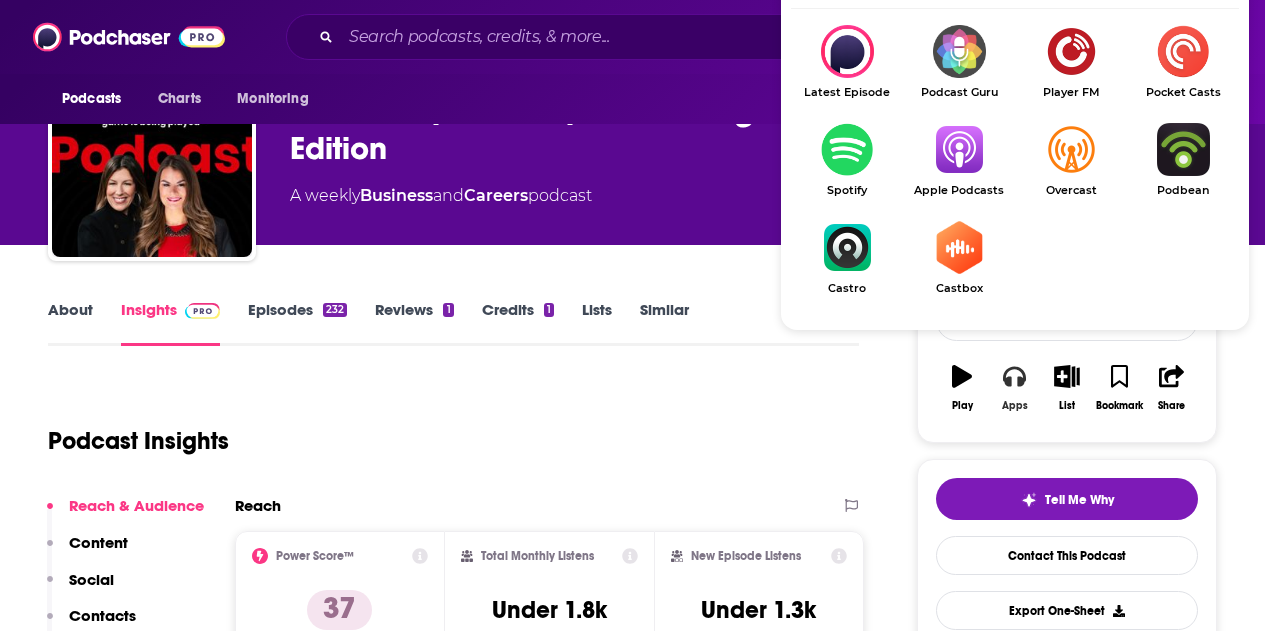 scroll, scrollTop: 100, scrollLeft: 0, axis: vertical 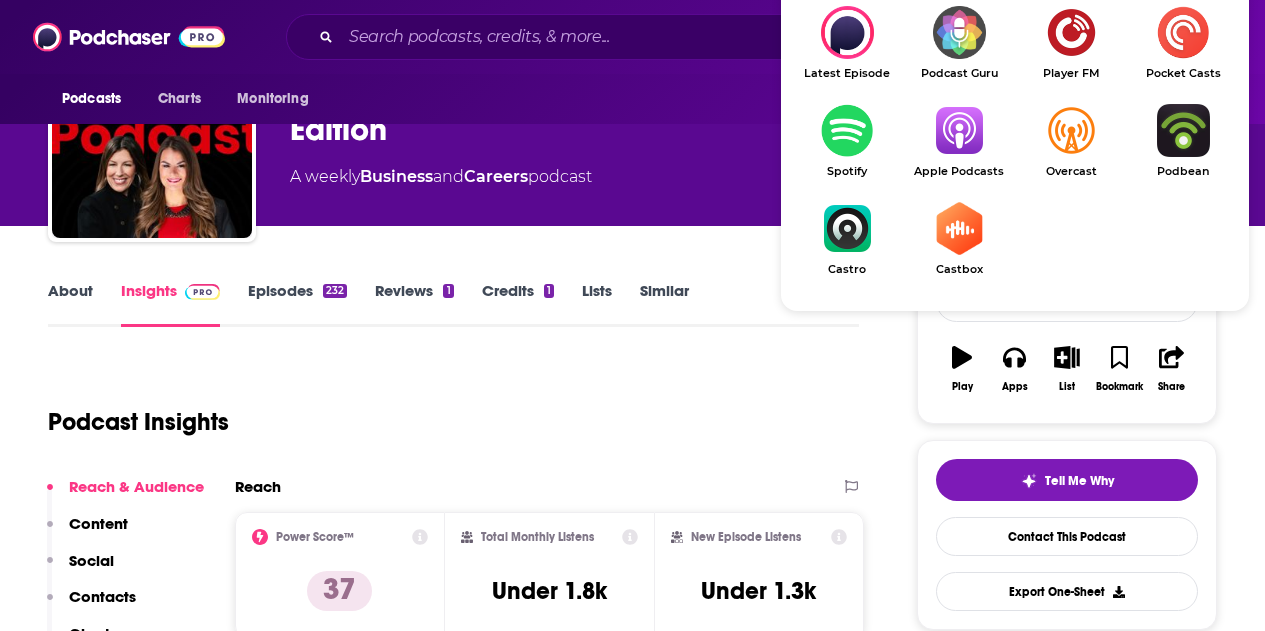 click at bounding box center [959, 130] 